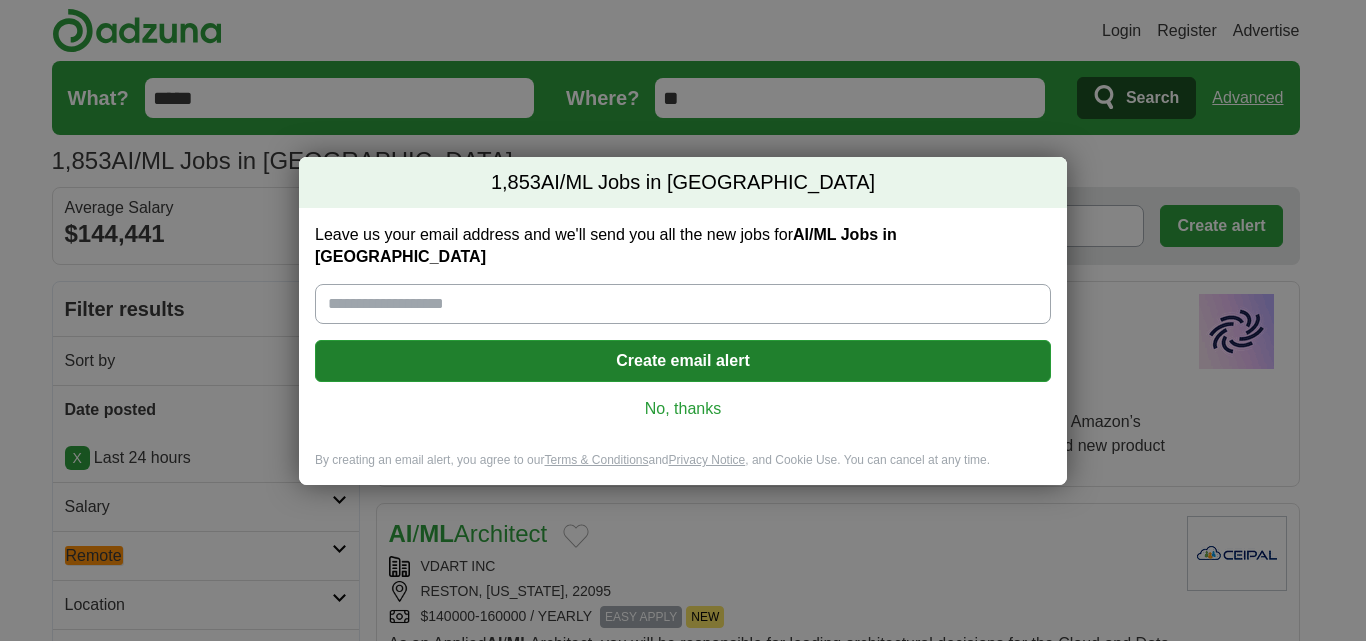 scroll, scrollTop: 0, scrollLeft: 0, axis: both 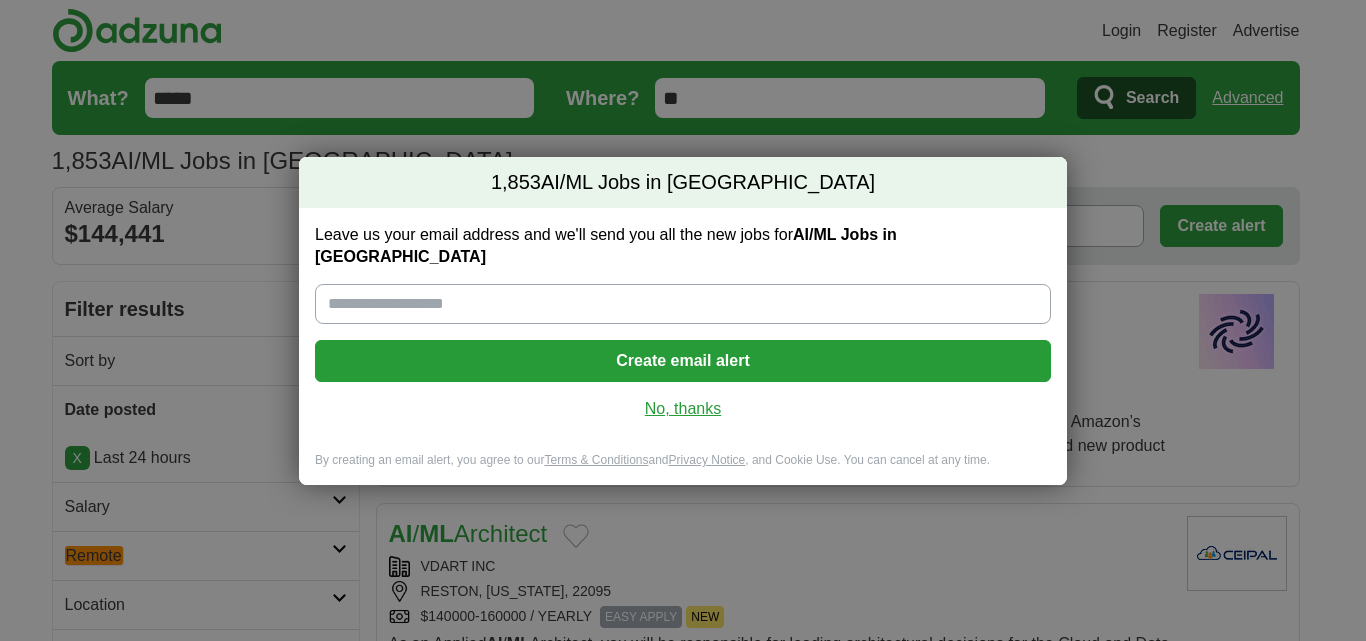 click on "No, thanks" at bounding box center (683, 409) 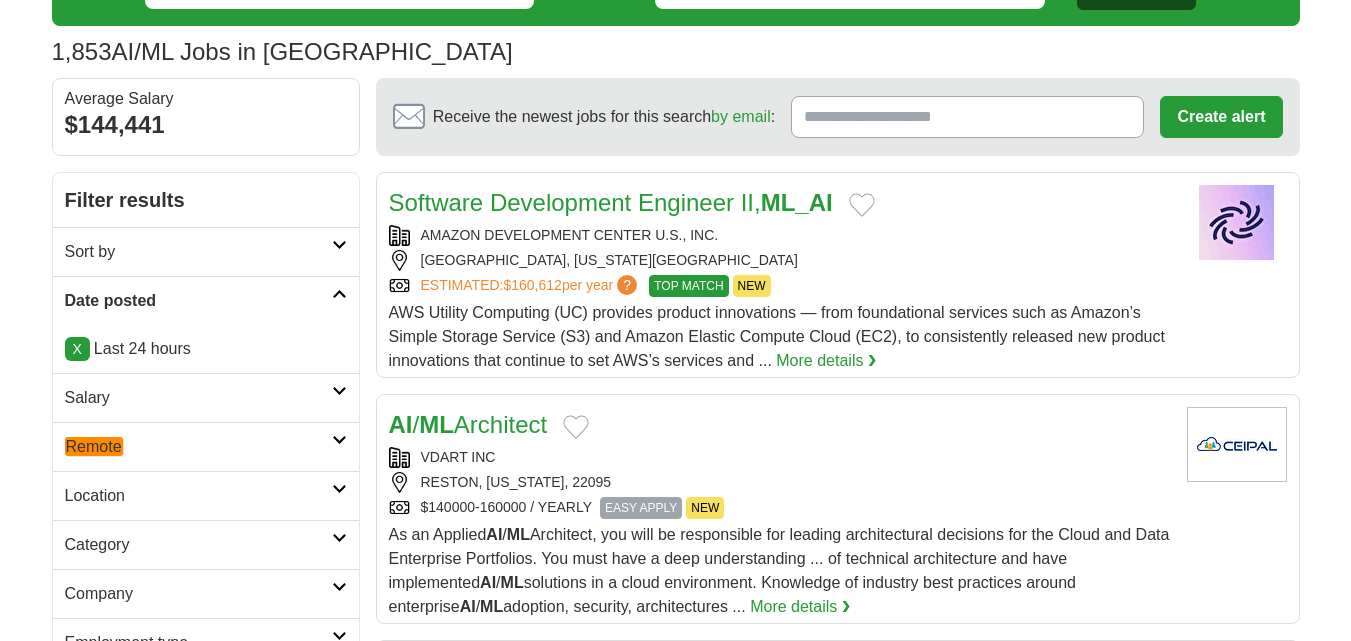 scroll, scrollTop: 200, scrollLeft: 0, axis: vertical 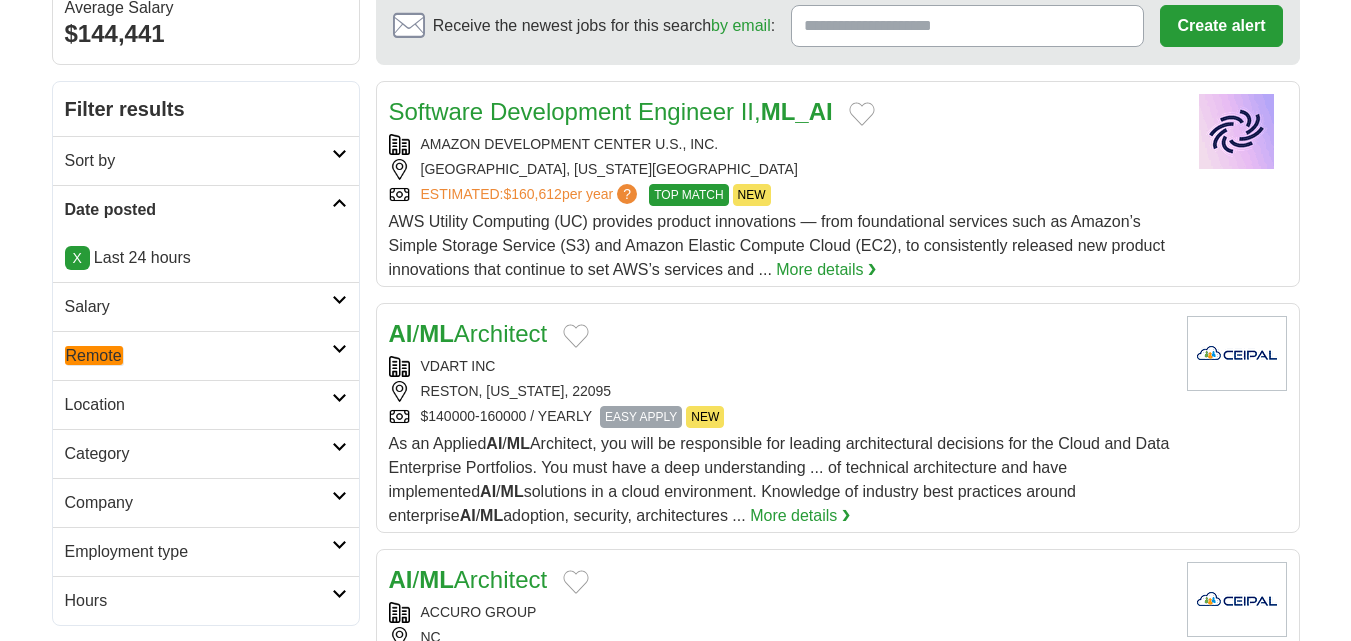 click on "Remote" 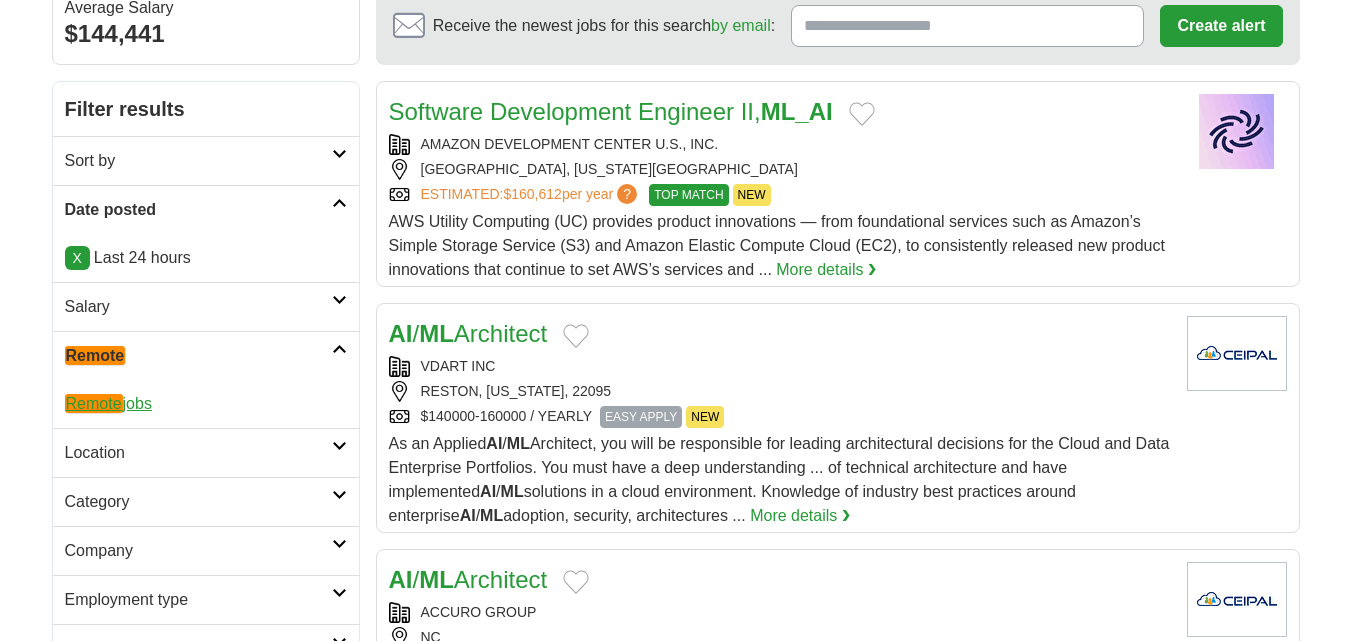 click on "Remote  jobs" at bounding box center (108, 403) 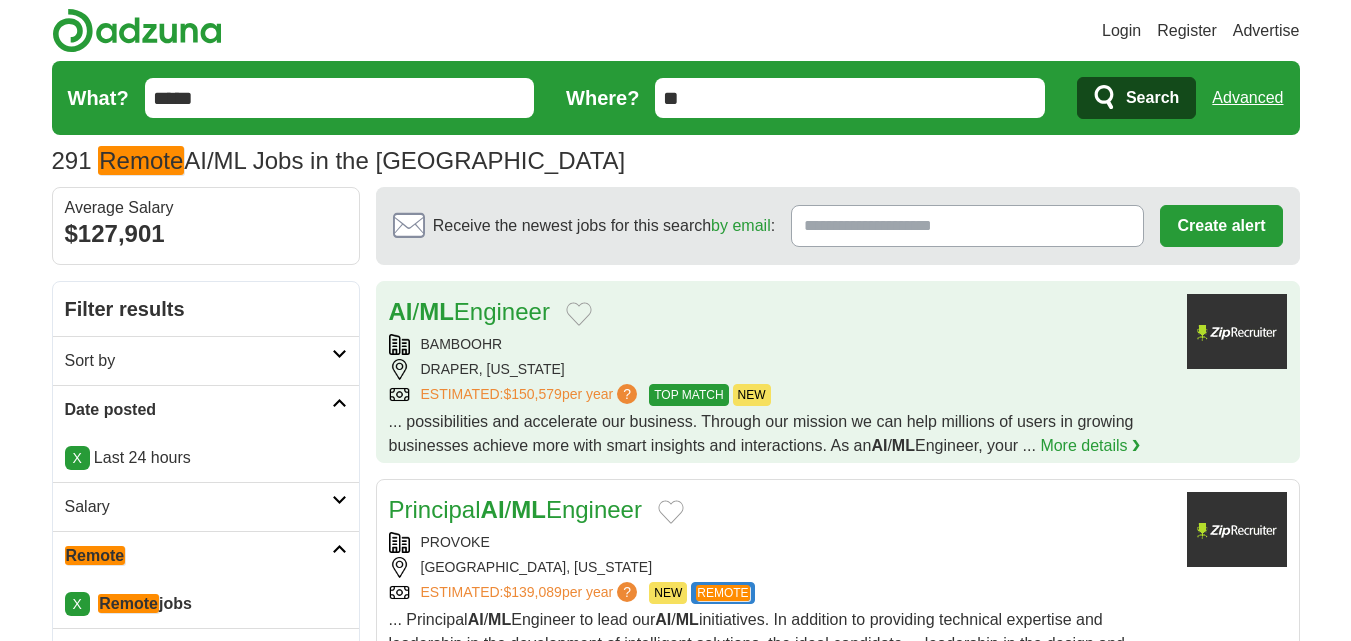 scroll, scrollTop: 0, scrollLeft: 0, axis: both 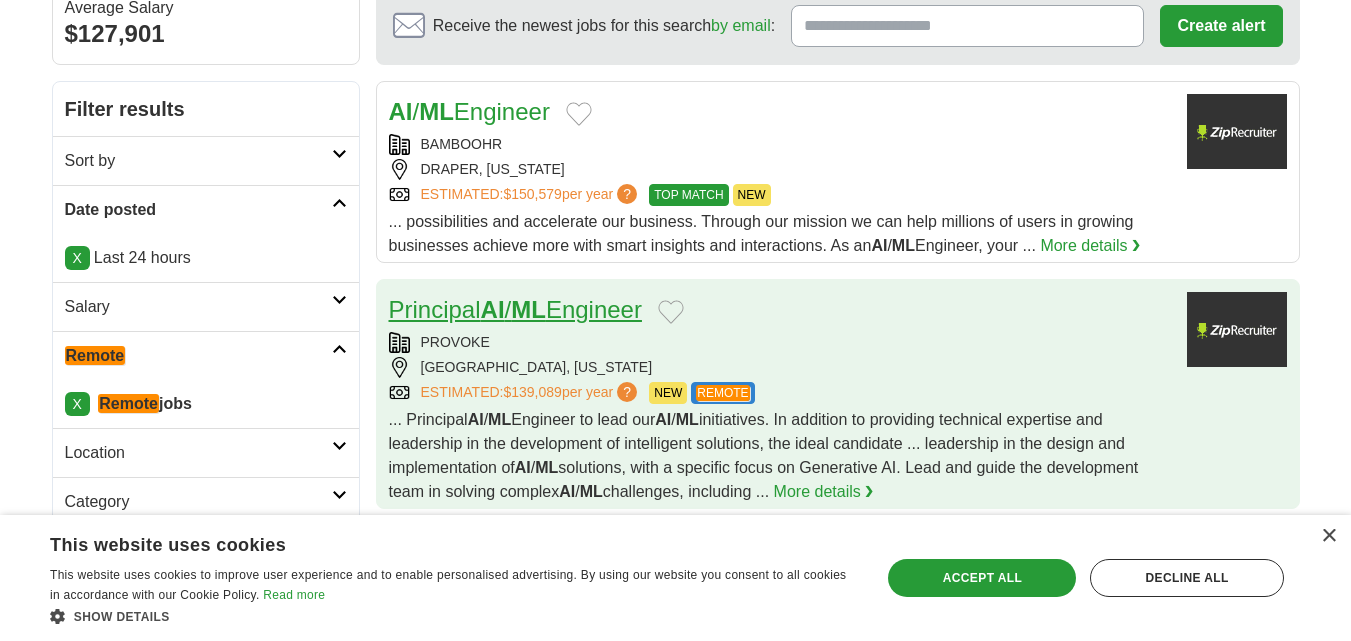 click on "Principal  AI / ML  Engineer" at bounding box center (515, 309) 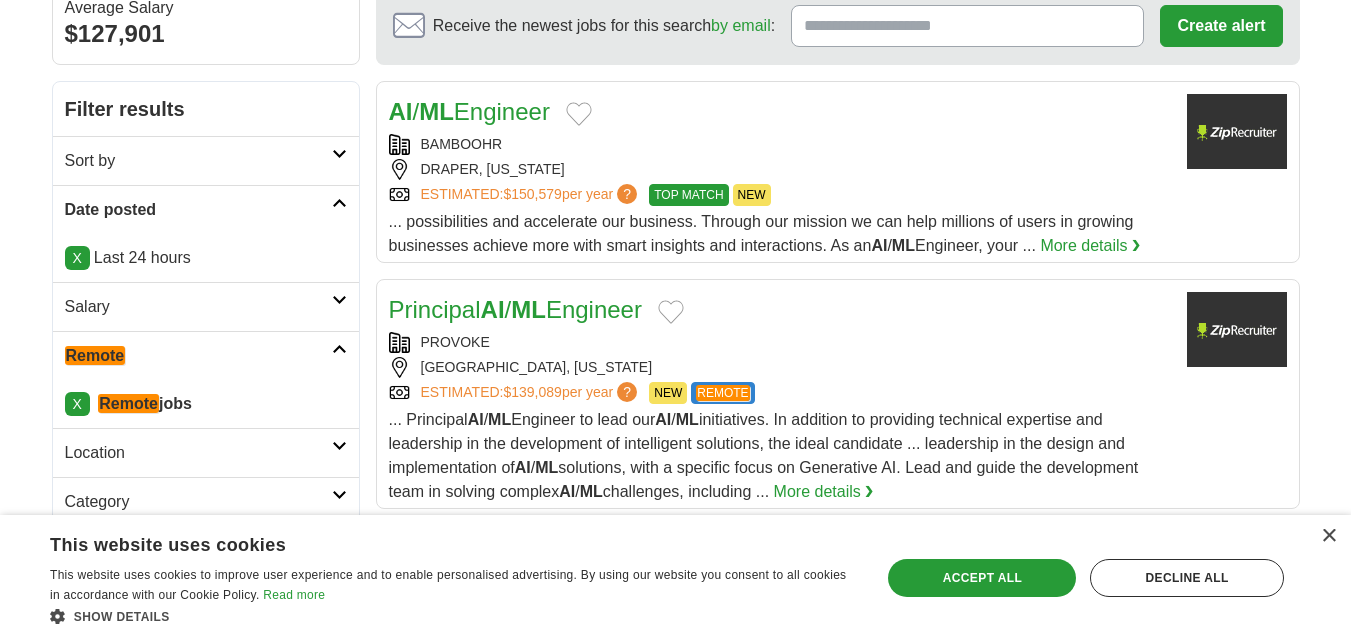 scroll, scrollTop: 0, scrollLeft: 0, axis: both 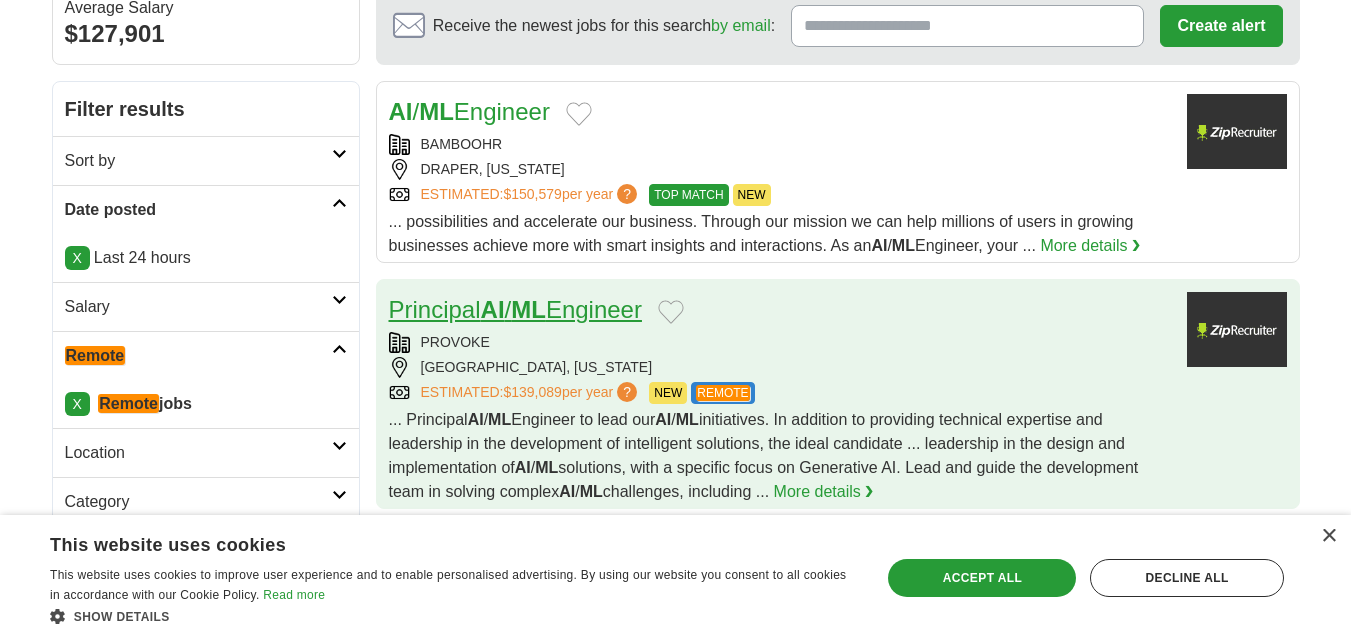 click on "Principal  AI / ML  Engineer" at bounding box center [515, 309] 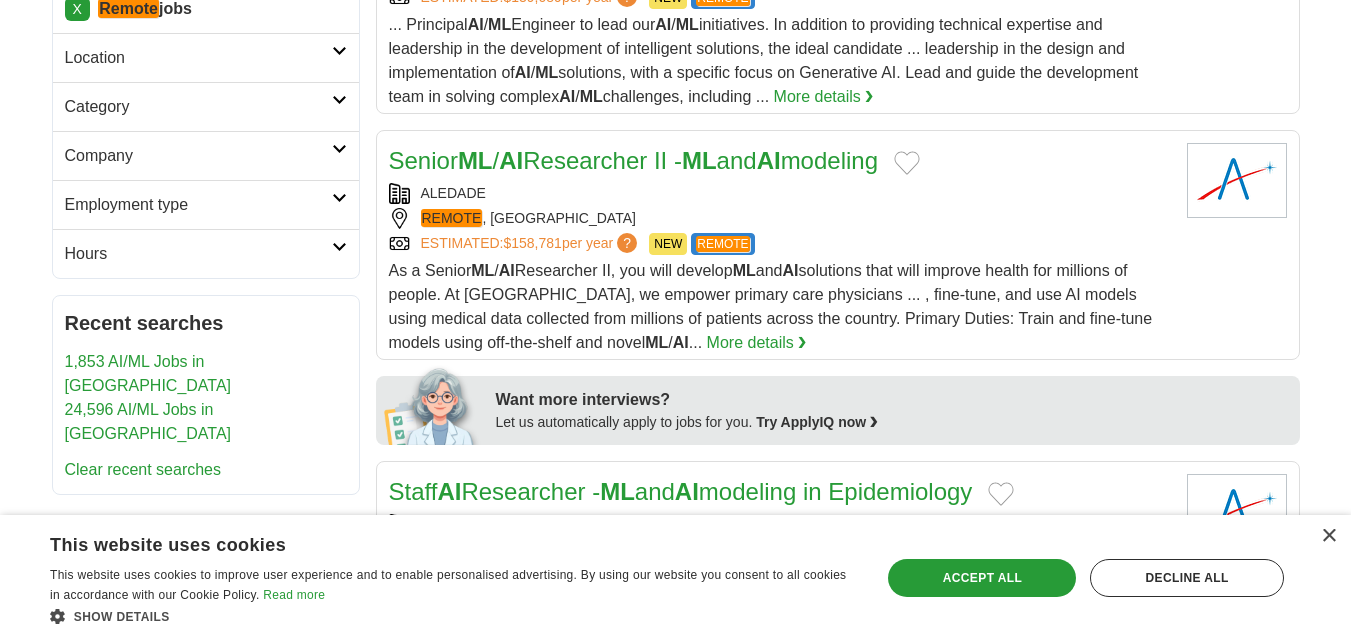 scroll, scrollTop: 600, scrollLeft: 0, axis: vertical 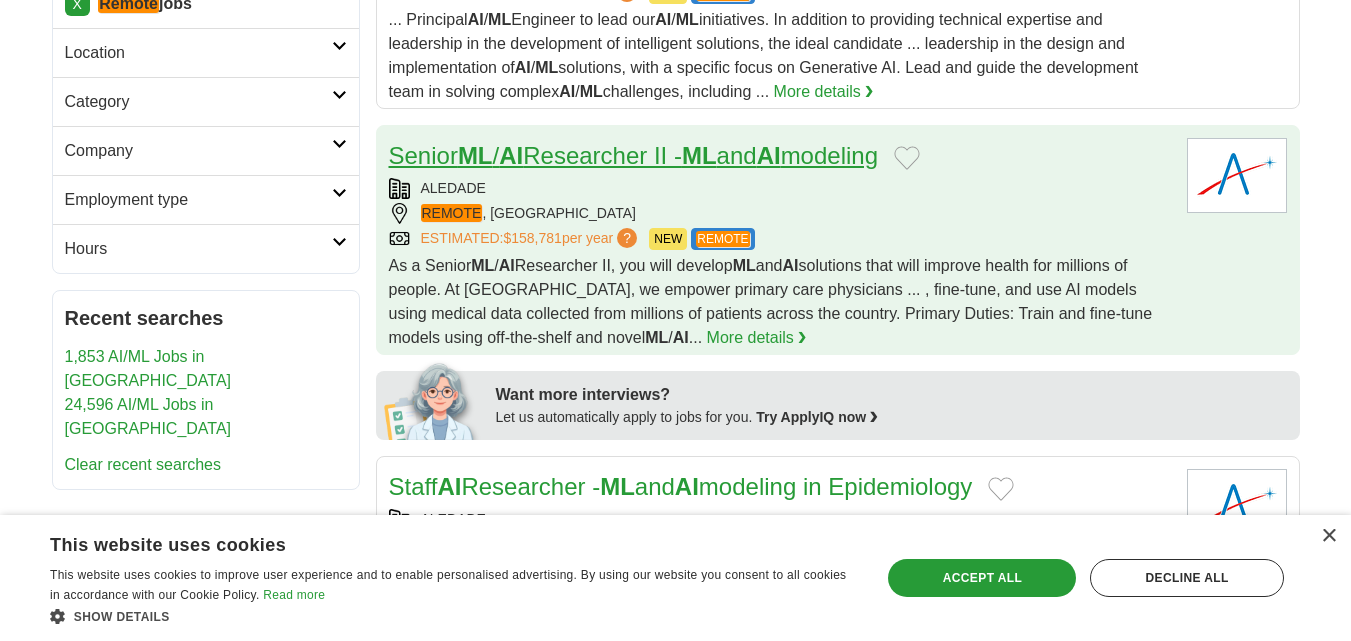 click on "Senior  ML / AI  Researcher II -  ML  and  AI  modeling" at bounding box center (634, 155) 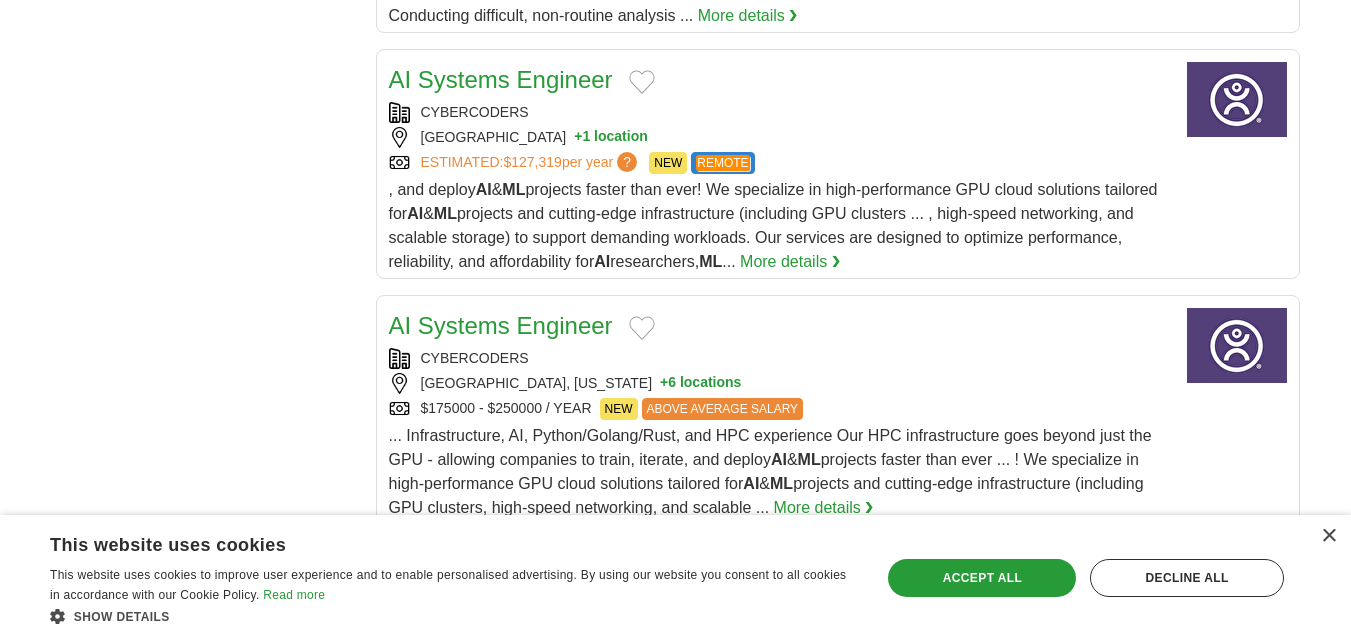scroll, scrollTop: 1300, scrollLeft: 0, axis: vertical 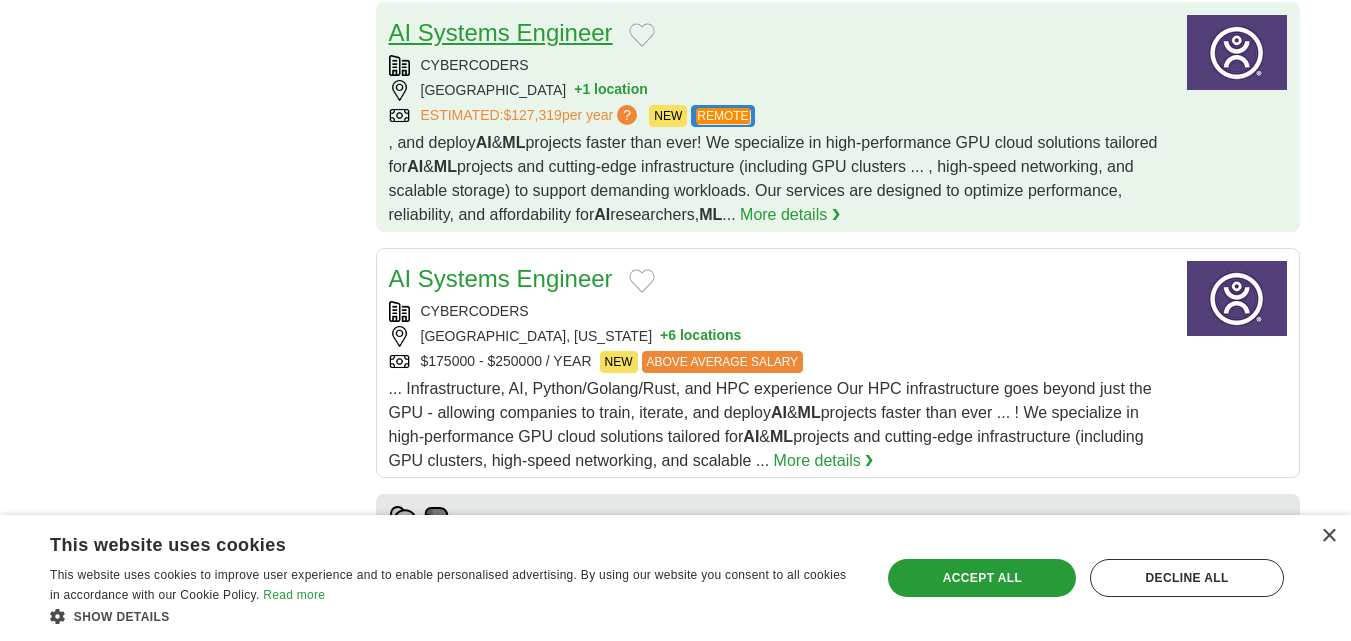 click on "AI Systems Engineer" at bounding box center [501, 32] 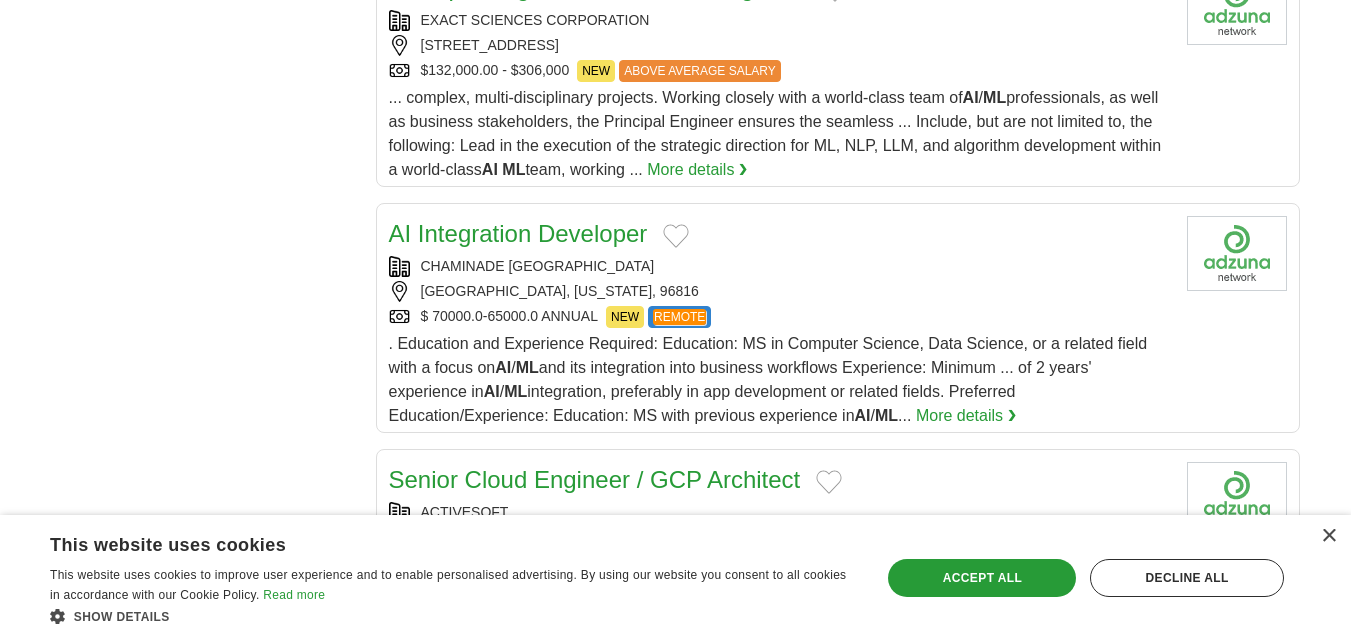 scroll, scrollTop: 2100, scrollLeft: 0, axis: vertical 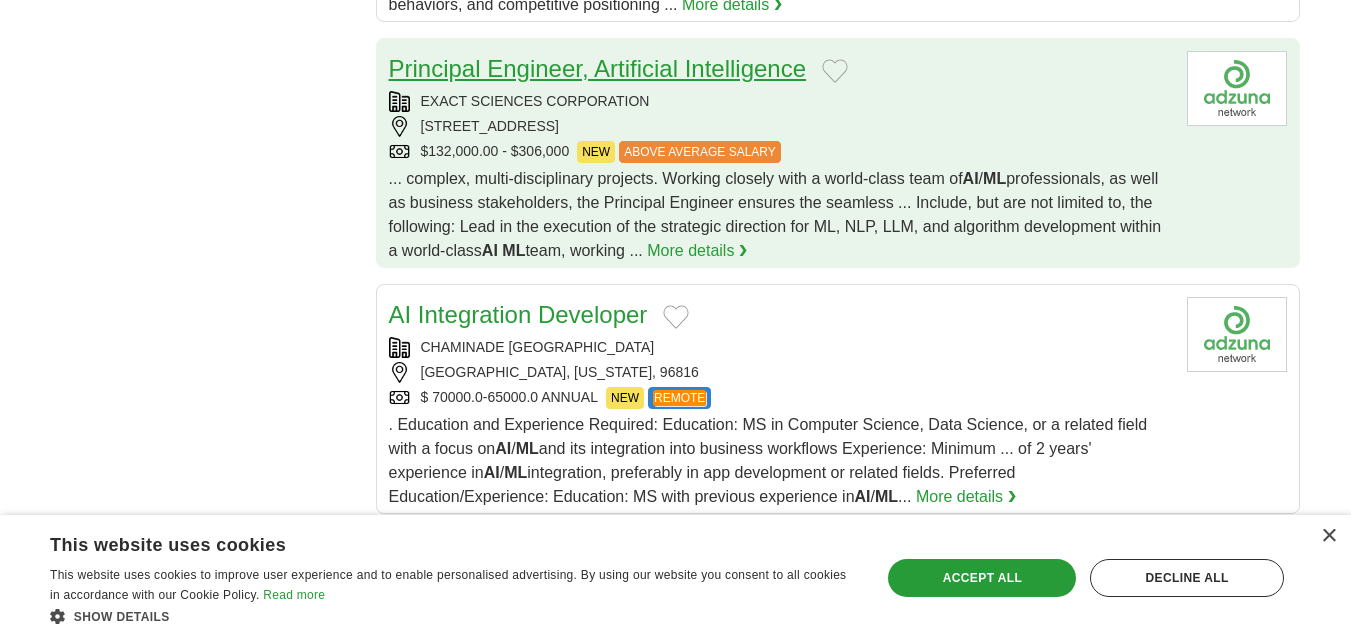 click on "Principal Engineer, Artificial Intelligence" at bounding box center (598, 68) 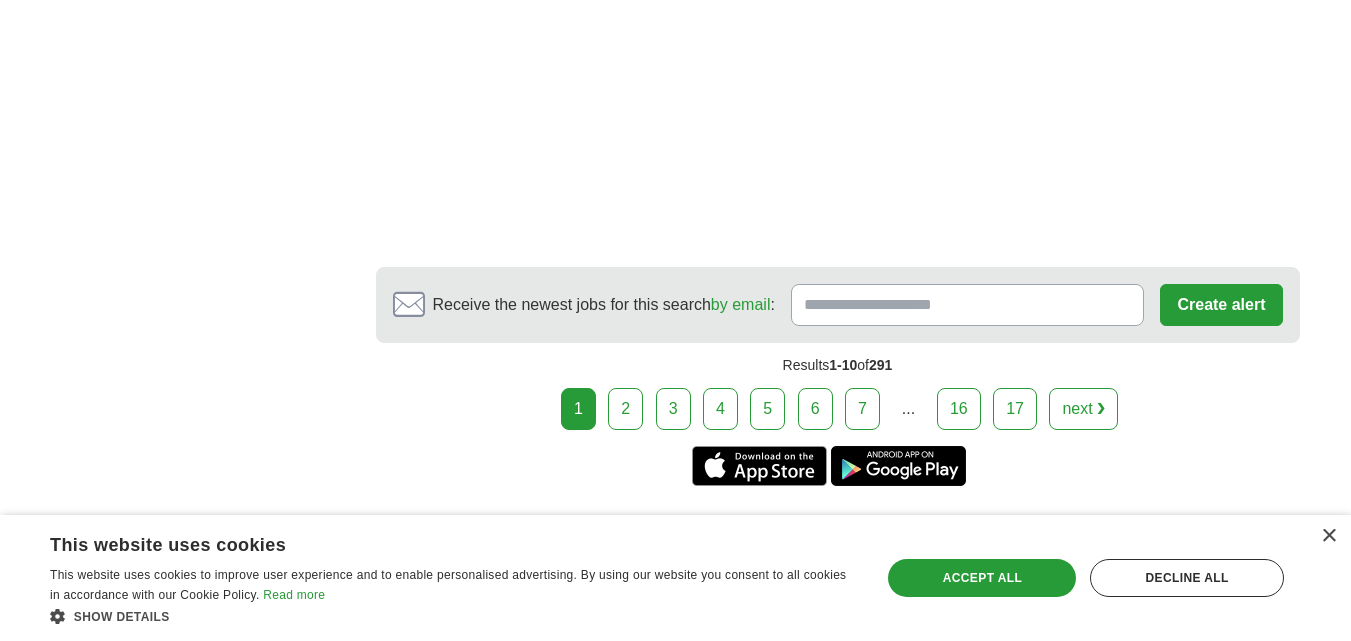 scroll, scrollTop: 3600, scrollLeft: 0, axis: vertical 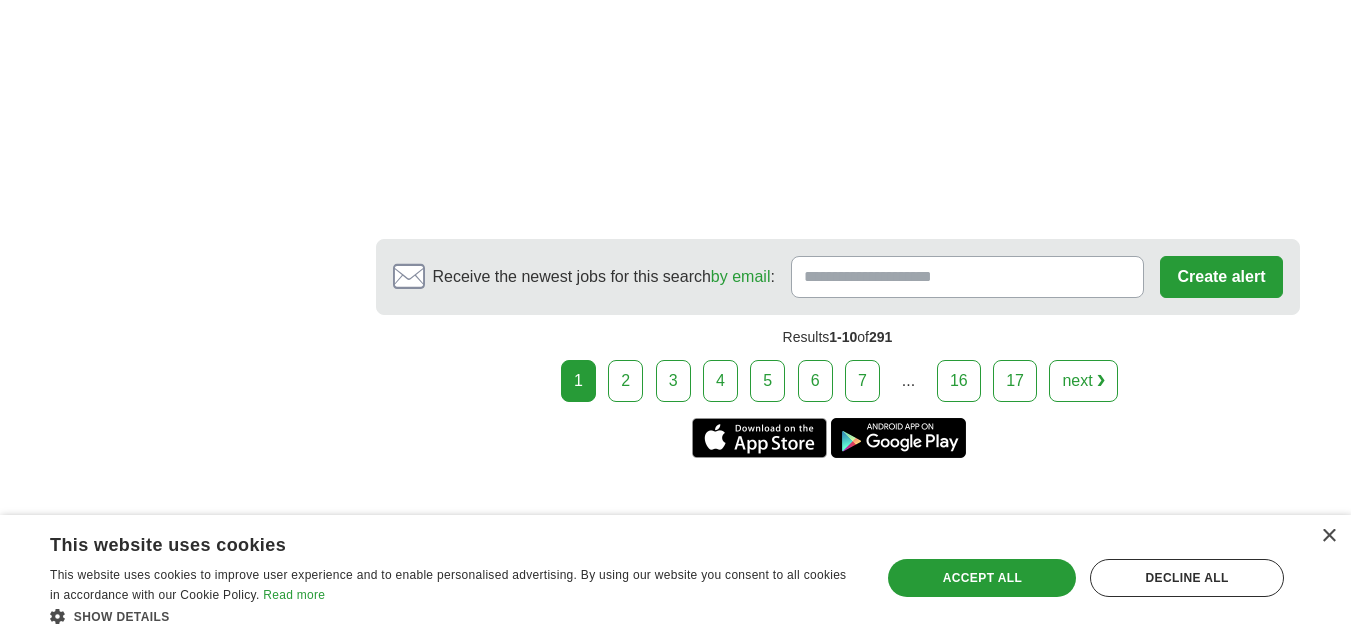 click on "AI / ML  Engineer
BAMBOOHR
DRAPER, UTAH
ESTIMATED:
$150,579
per year
?
TOP MATCH NEW
TOP MATCH NEW
AI / ML  Engineer, your ..." at bounding box center (838, -1431) 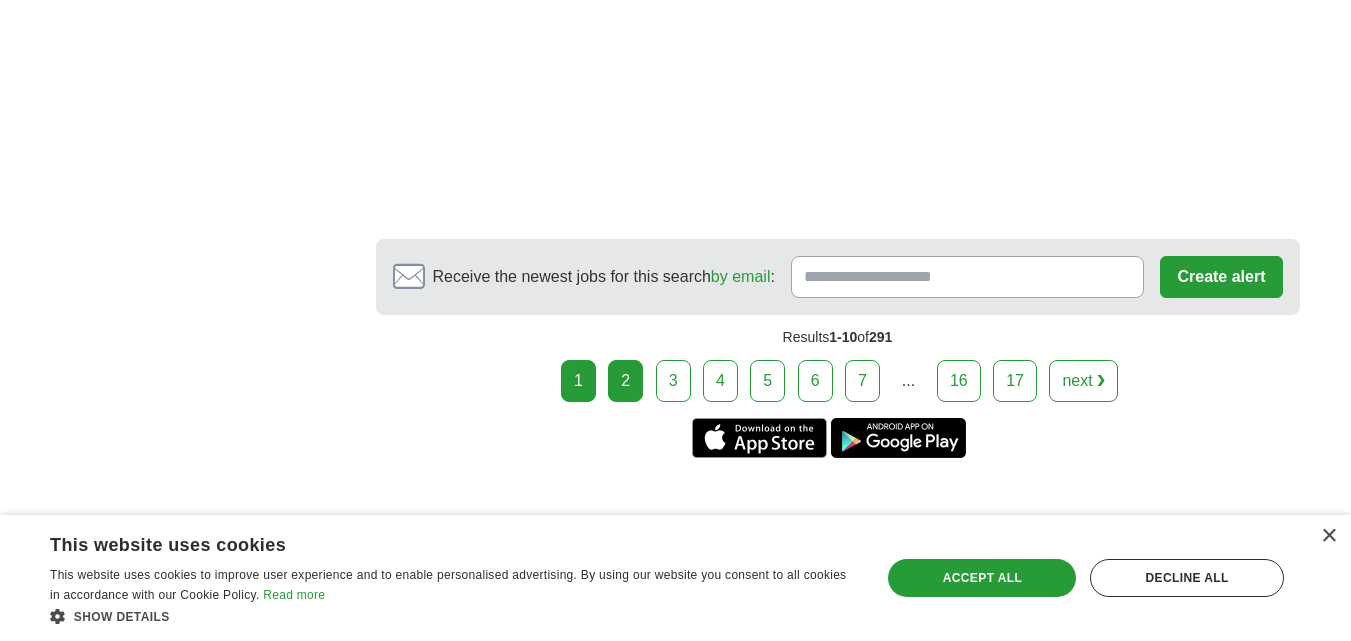 click on "2" at bounding box center (625, 381) 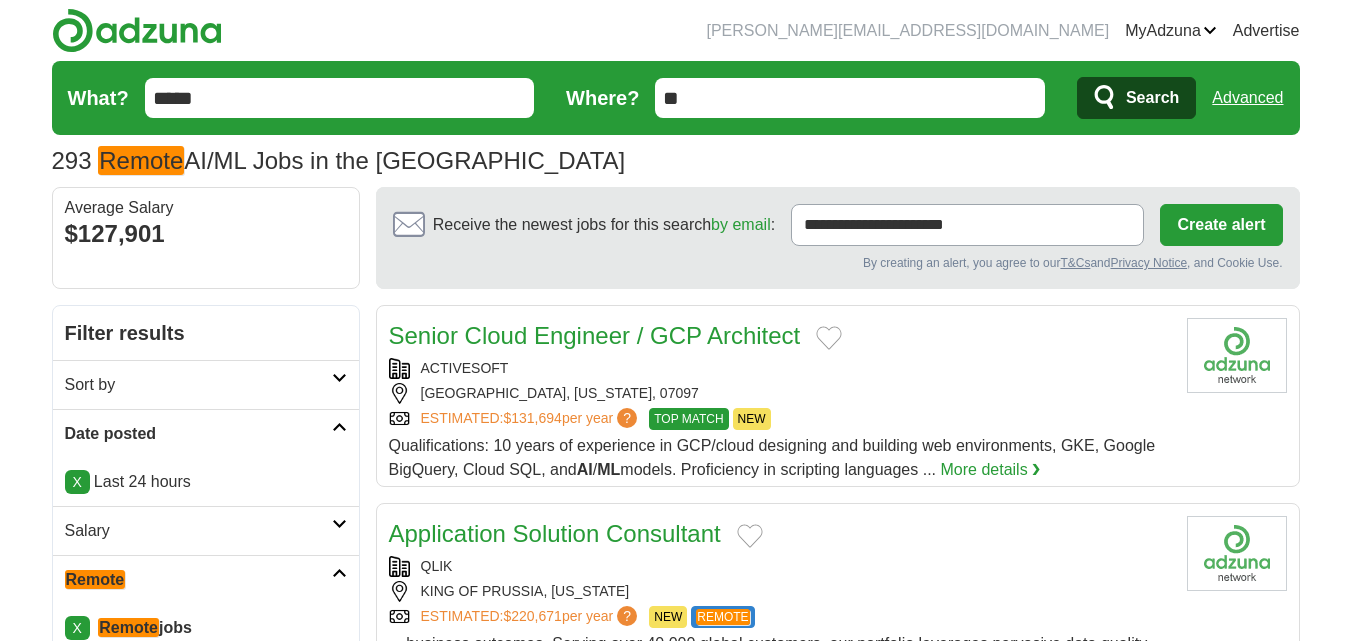 scroll, scrollTop: 0, scrollLeft: 0, axis: both 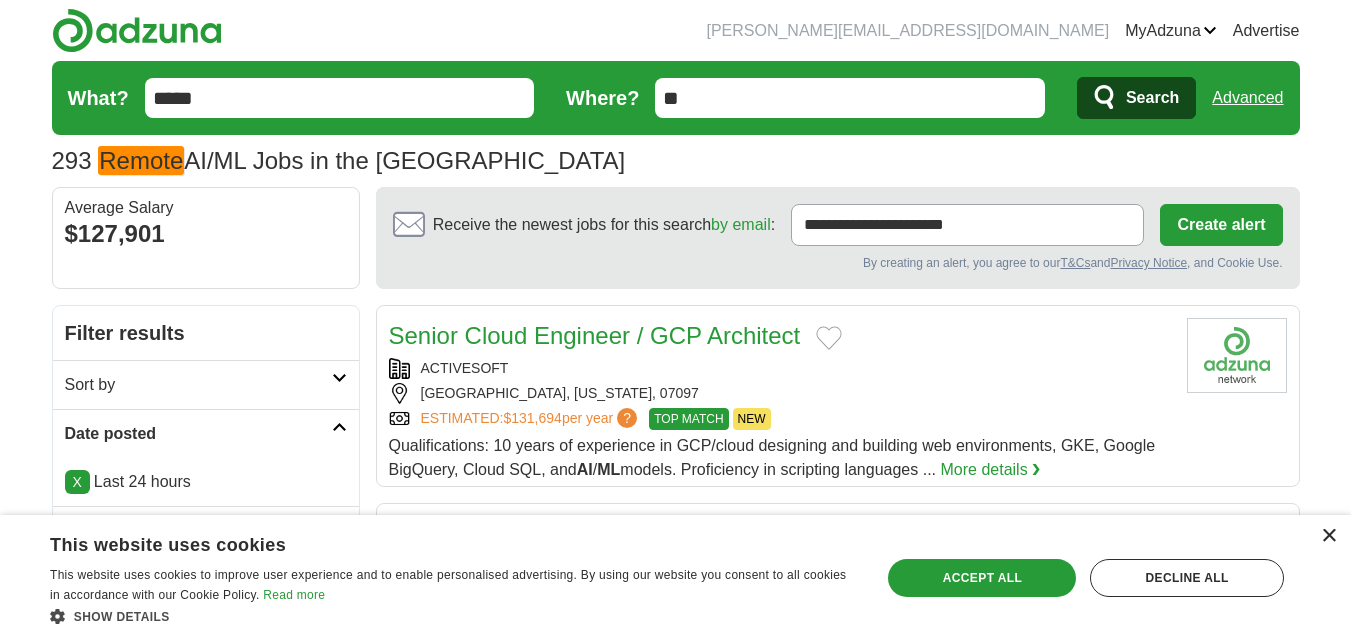 drag, startPoint x: 1325, startPoint y: 537, endPoint x: 1286, endPoint y: 463, distance: 83.64807 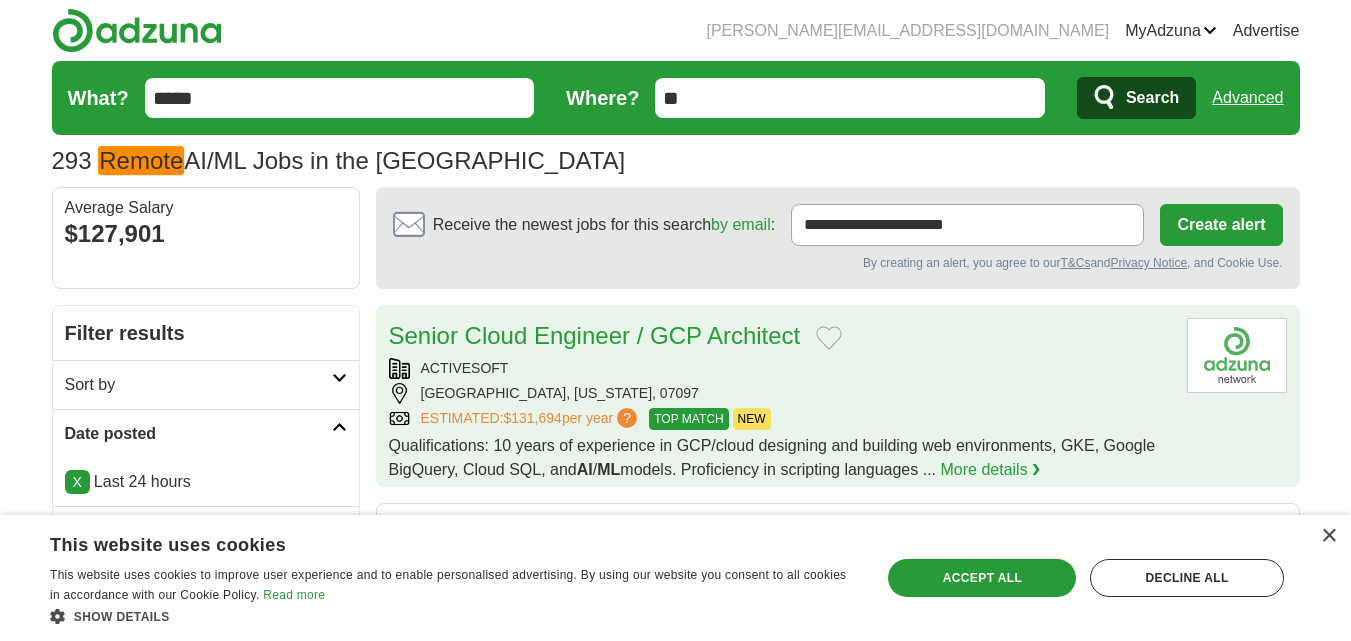click on "×" at bounding box center (1328, 536) 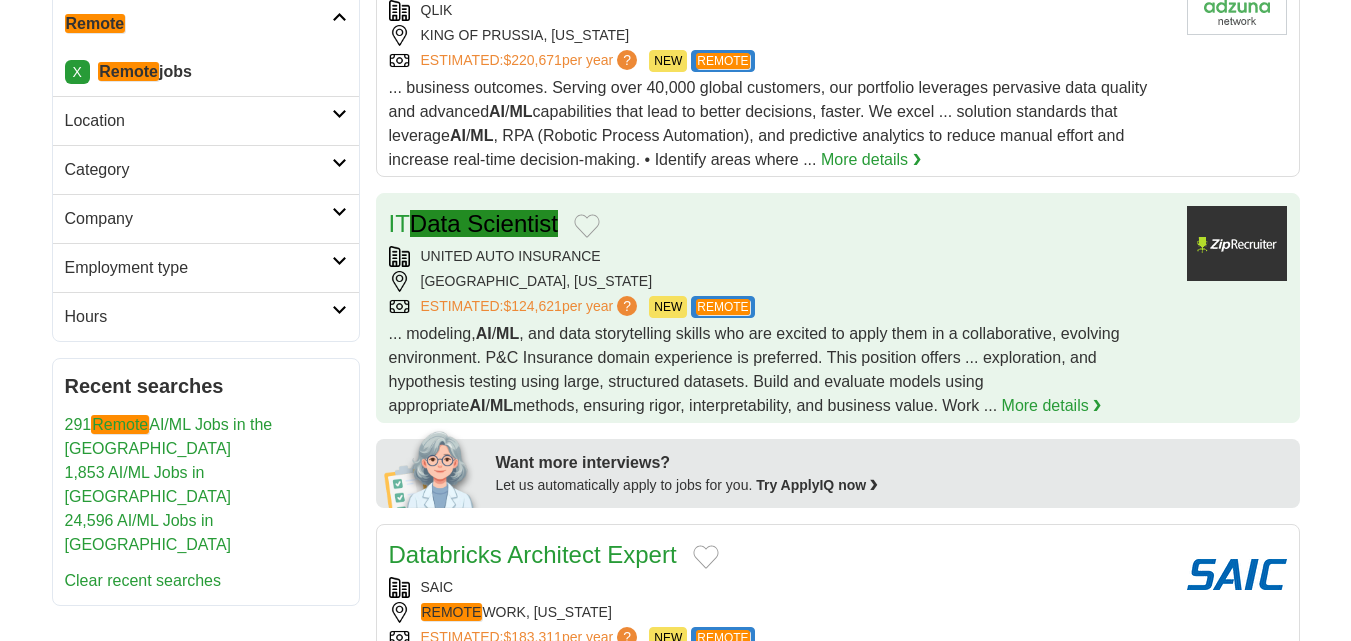scroll, scrollTop: 600, scrollLeft: 0, axis: vertical 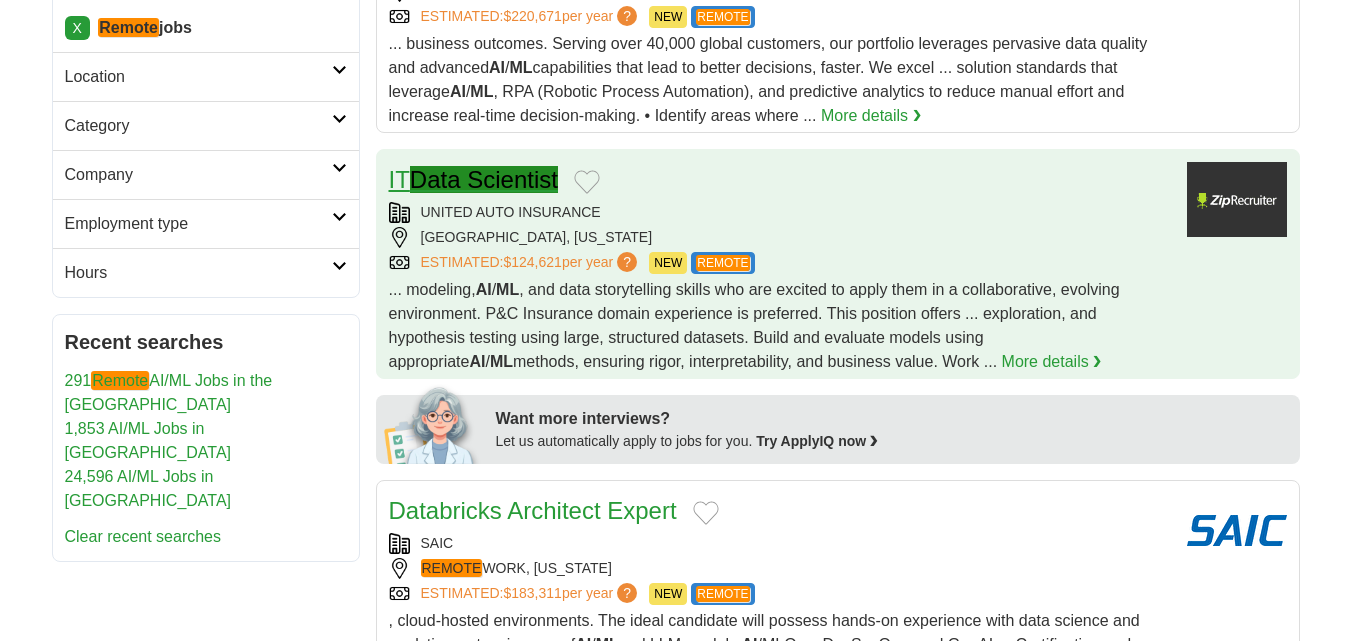 click on "Data Scientist" at bounding box center (484, 179) 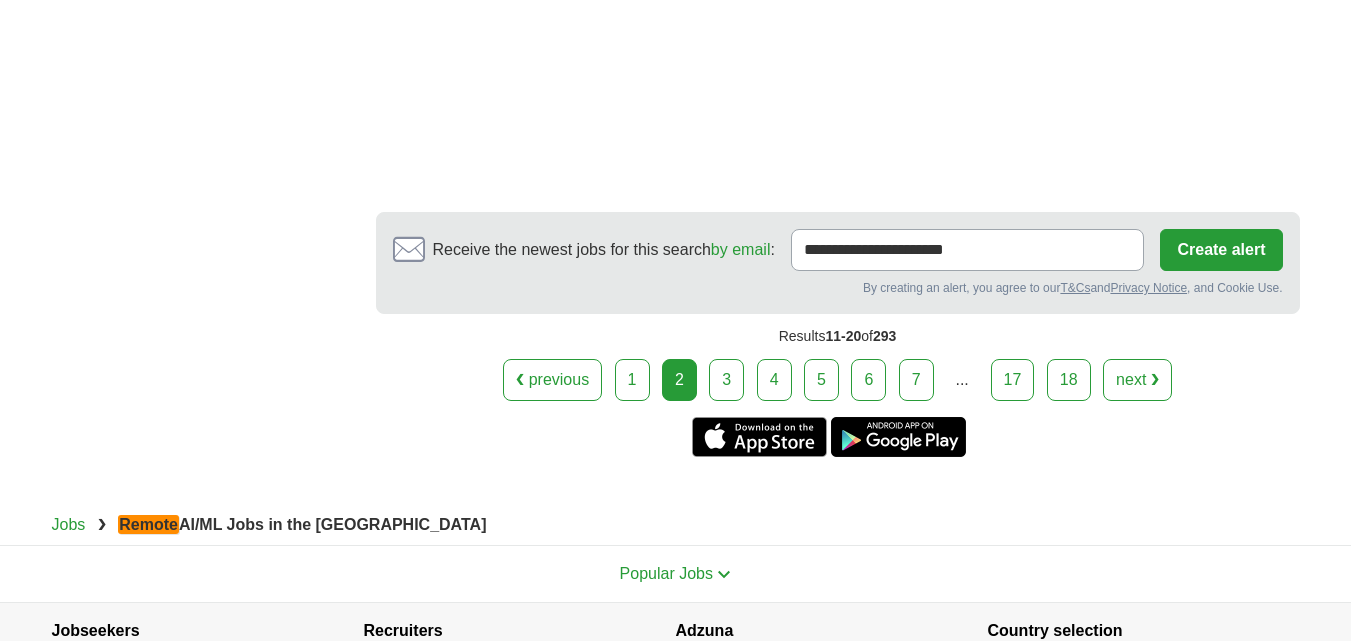scroll, scrollTop: 3800, scrollLeft: 0, axis: vertical 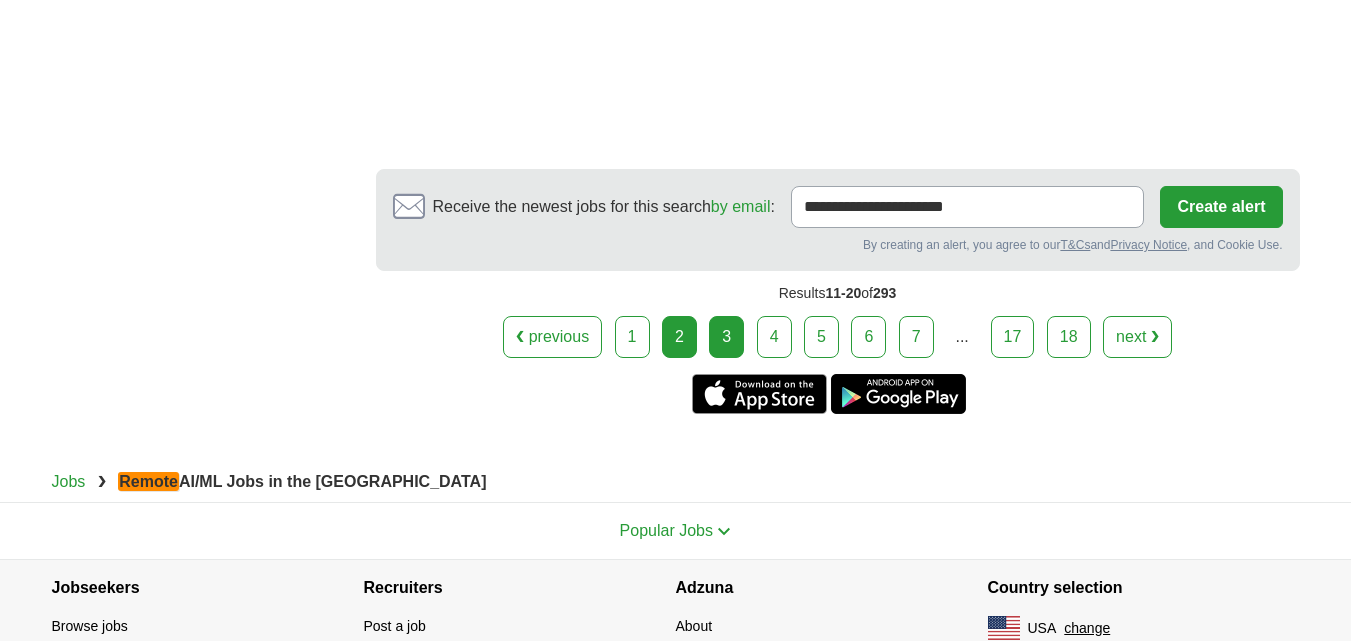 click on "3" at bounding box center [726, 337] 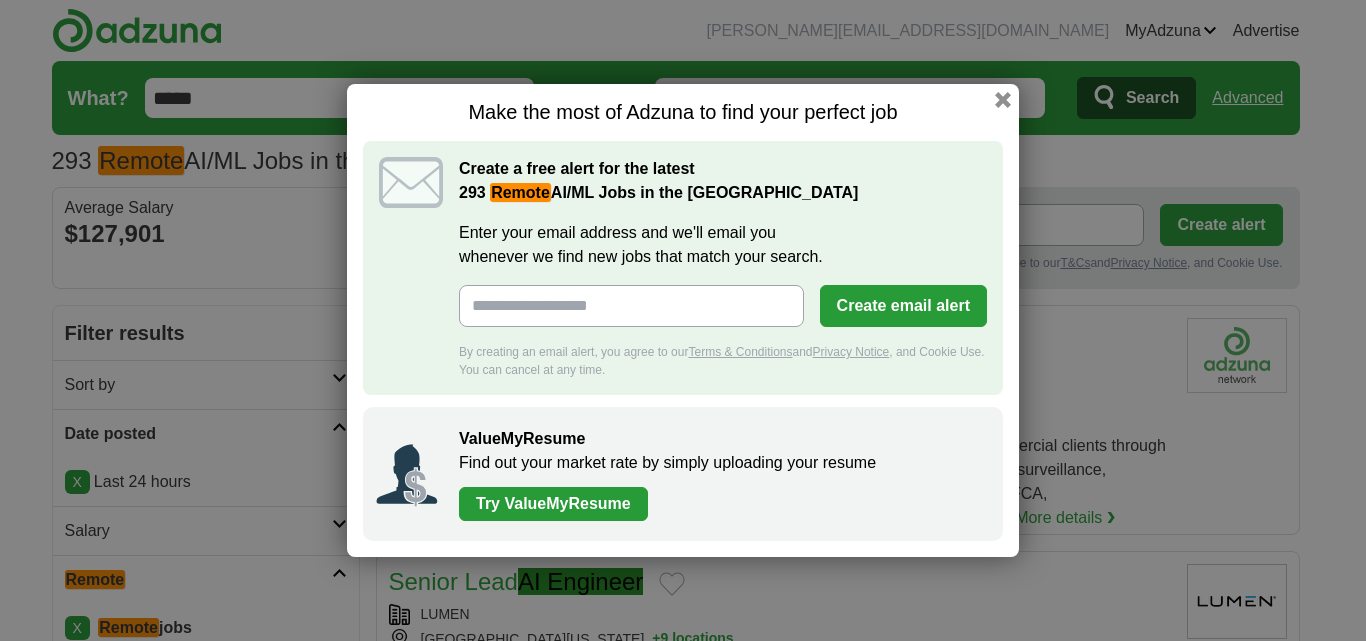scroll, scrollTop: 0, scrollLeft: 0, axis: both 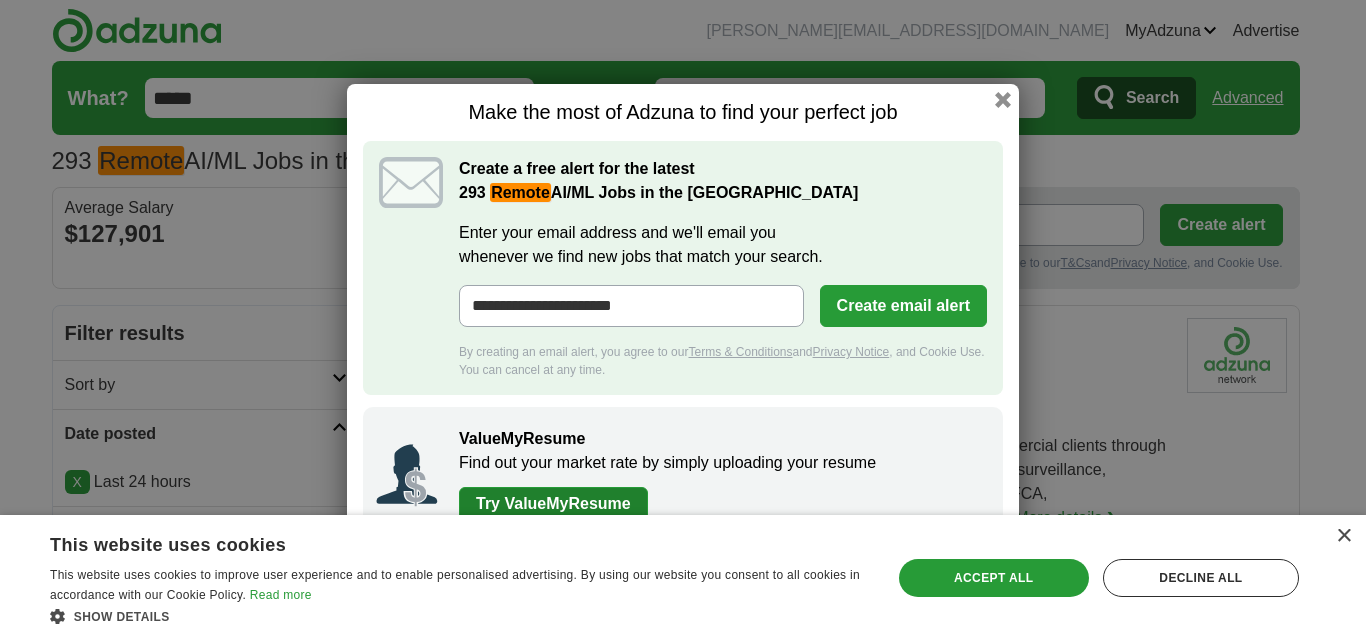 click on "Try ValueMyResume" at bounding box center (553, 504) 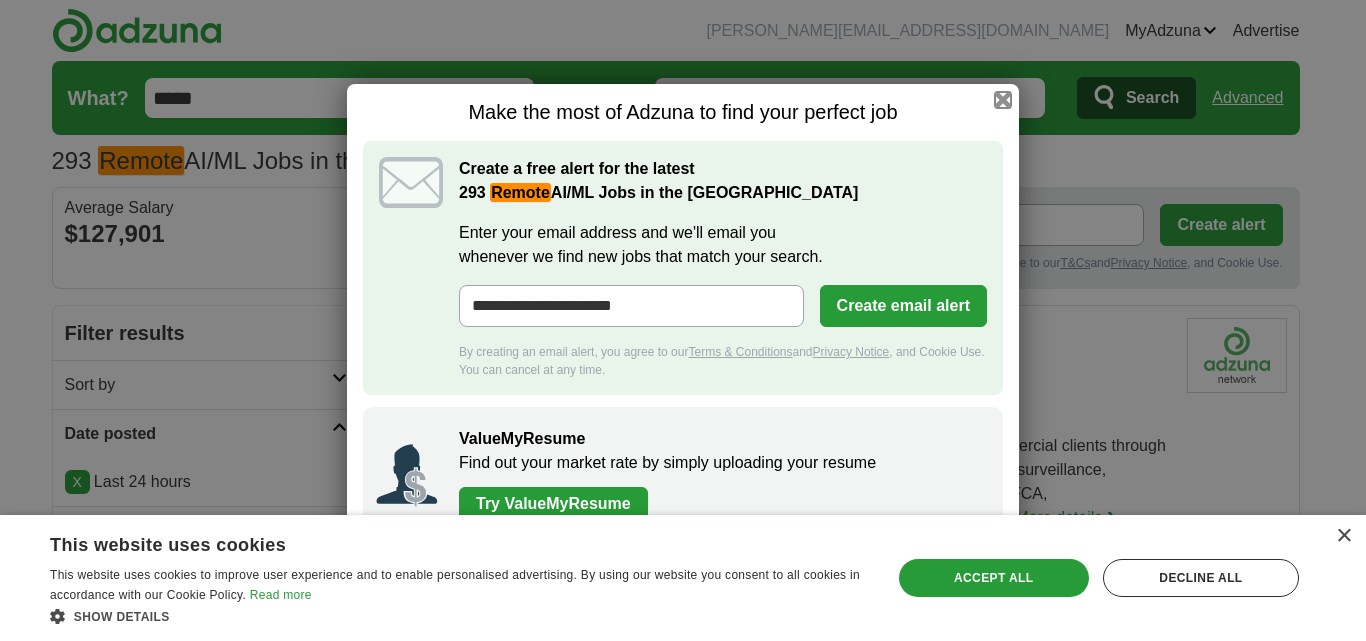 drag, startPoint x: 1002, startPoint y: 98, endPoint x: 963, endPoint y: 127, distance: 48.60041 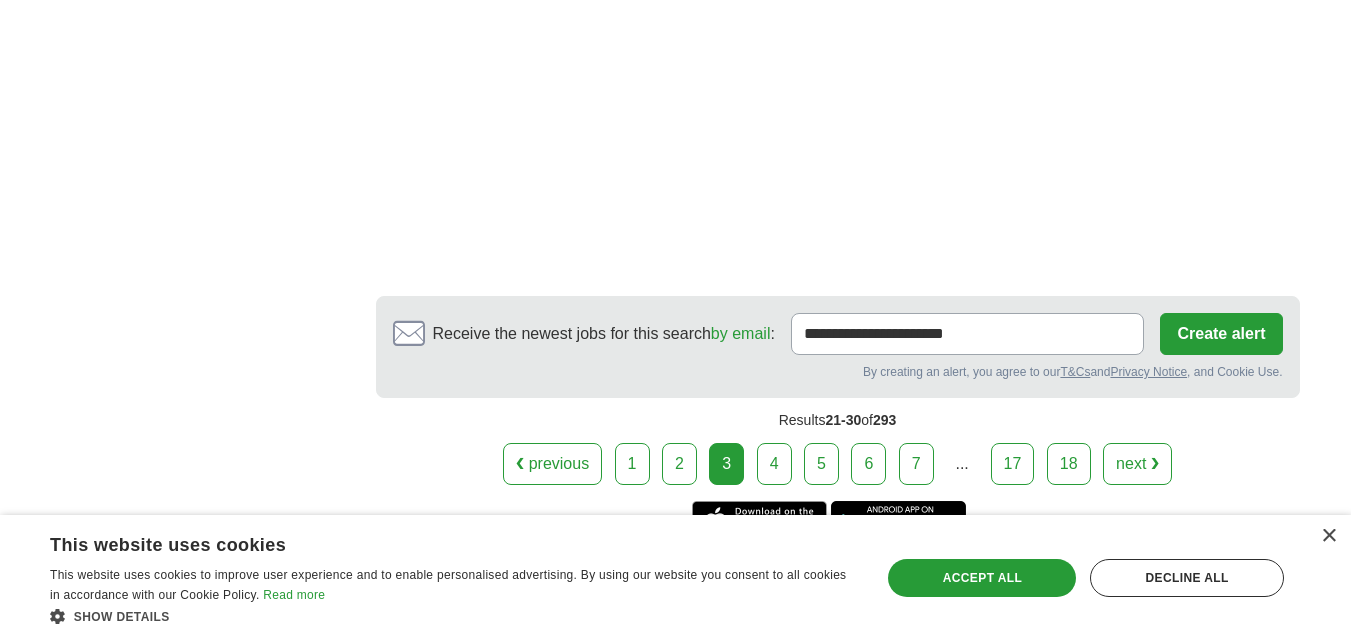 scroll, scrollTop: 3974, scrollLeft: 0, axis: vertical 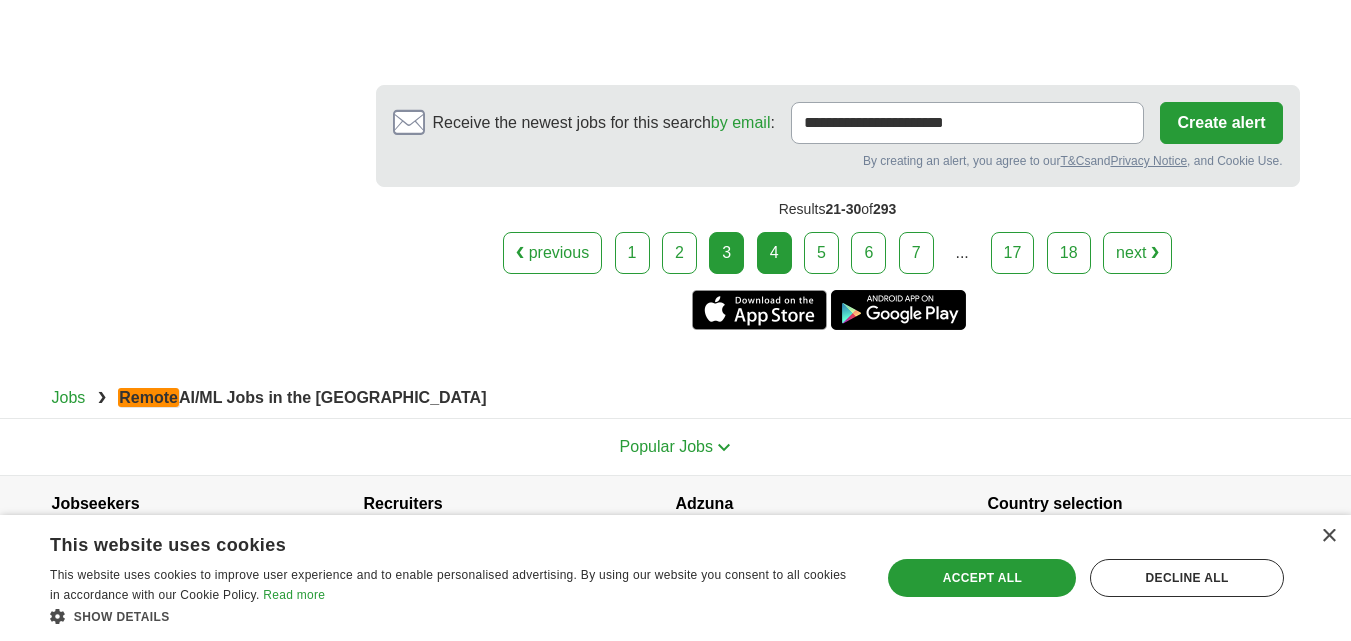 click on "4" at bounding box center [774, 253] 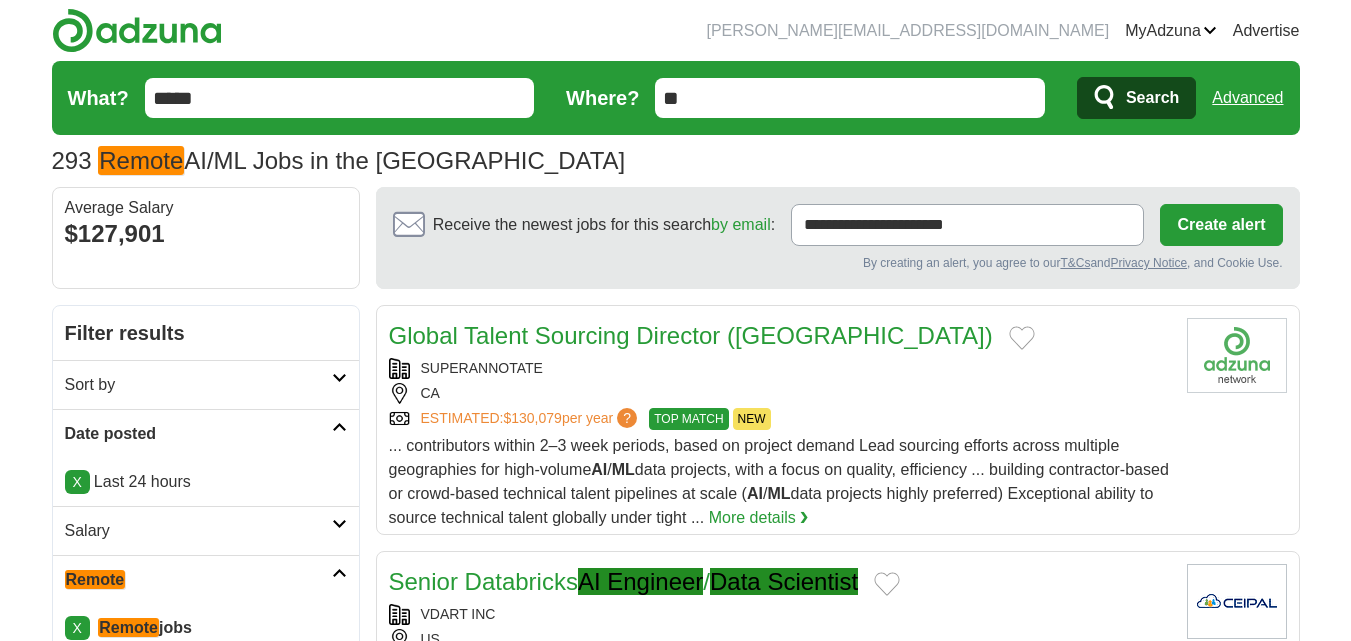 scroll, scrollTop: 0, scrollLeft: 0, axis: both 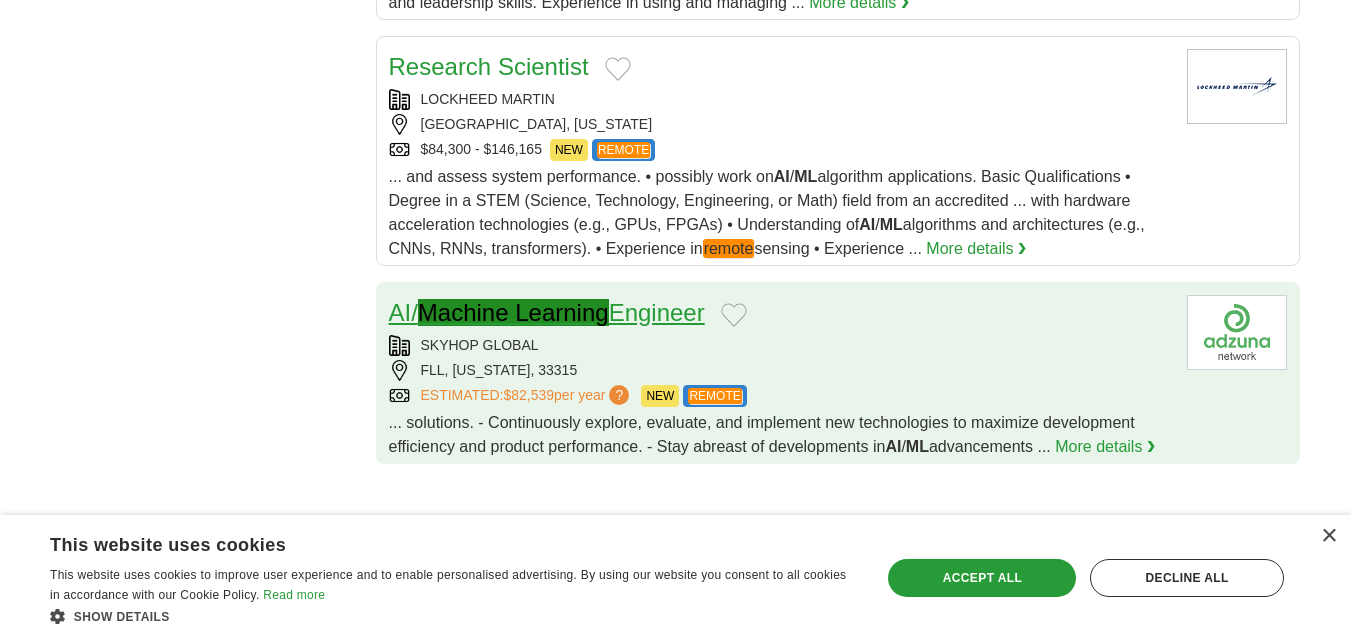 click on "Machine Learning" at bounding box center [513, 312] 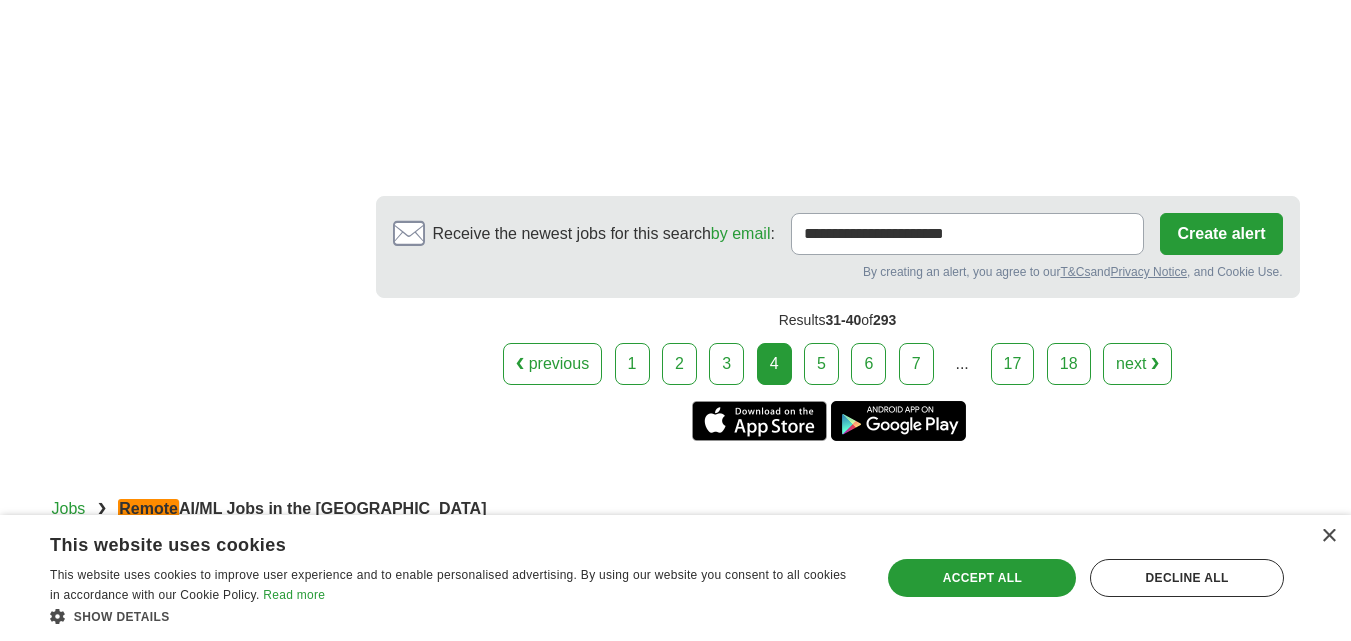 scroll, scrollTop: 3732, scrollLeft: 0, axis: vertical 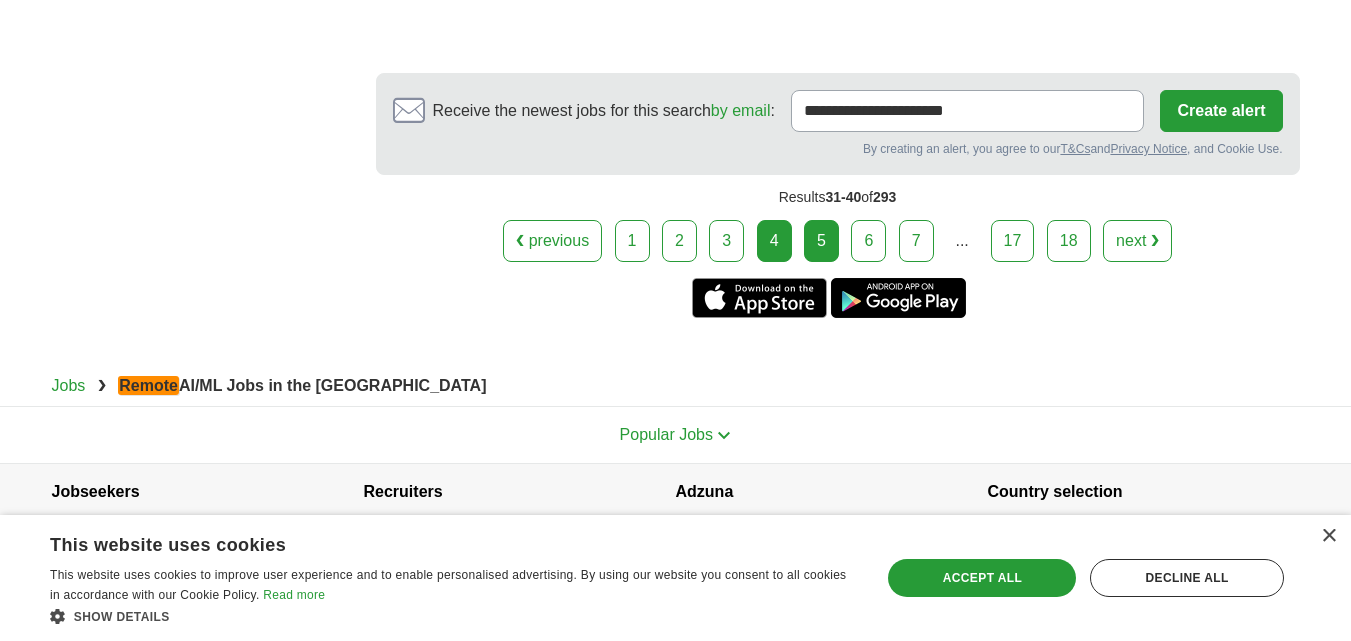 click on "5" at bounding box center [821, 241] 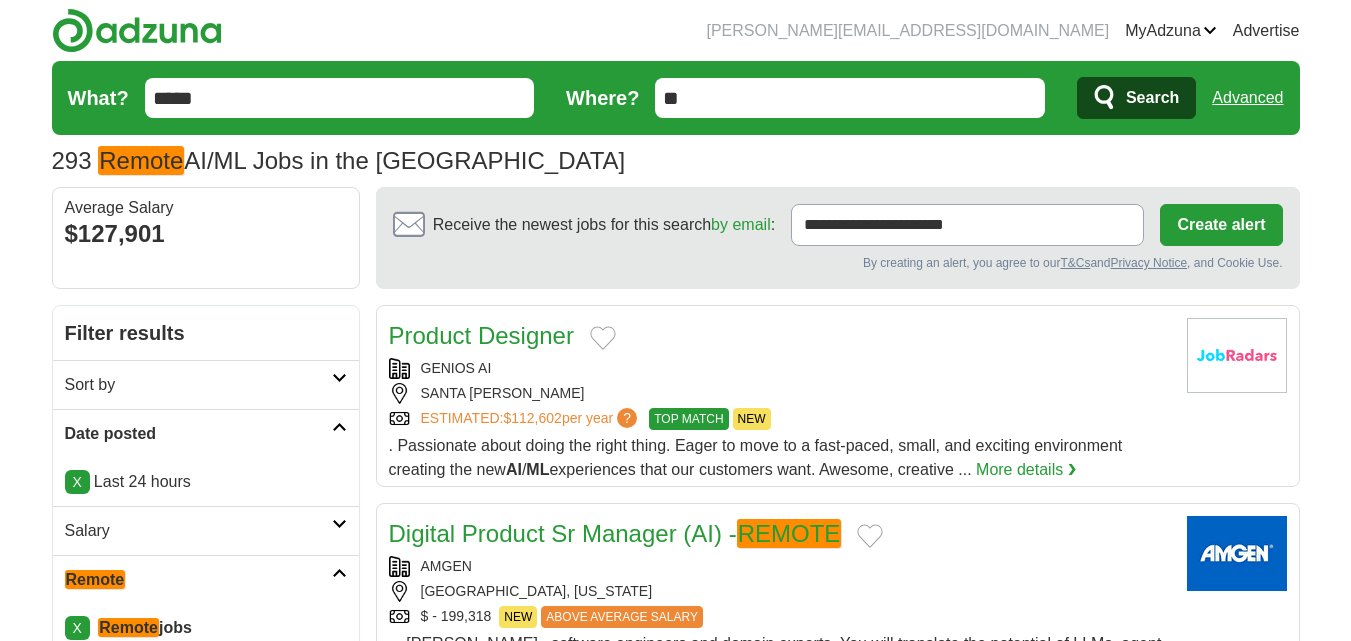scroll, scrollTop: 0, scrollLeft: 0, axis: both 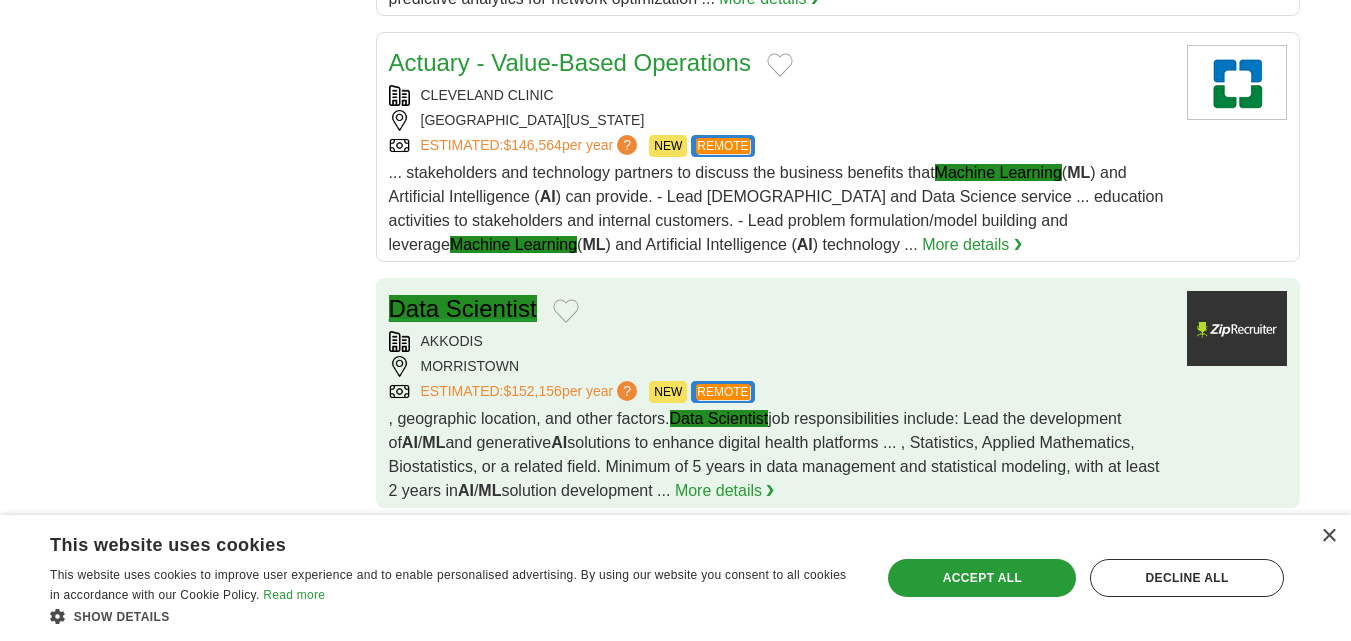 click on "Data Scientist" at bounding box center [463, 308] 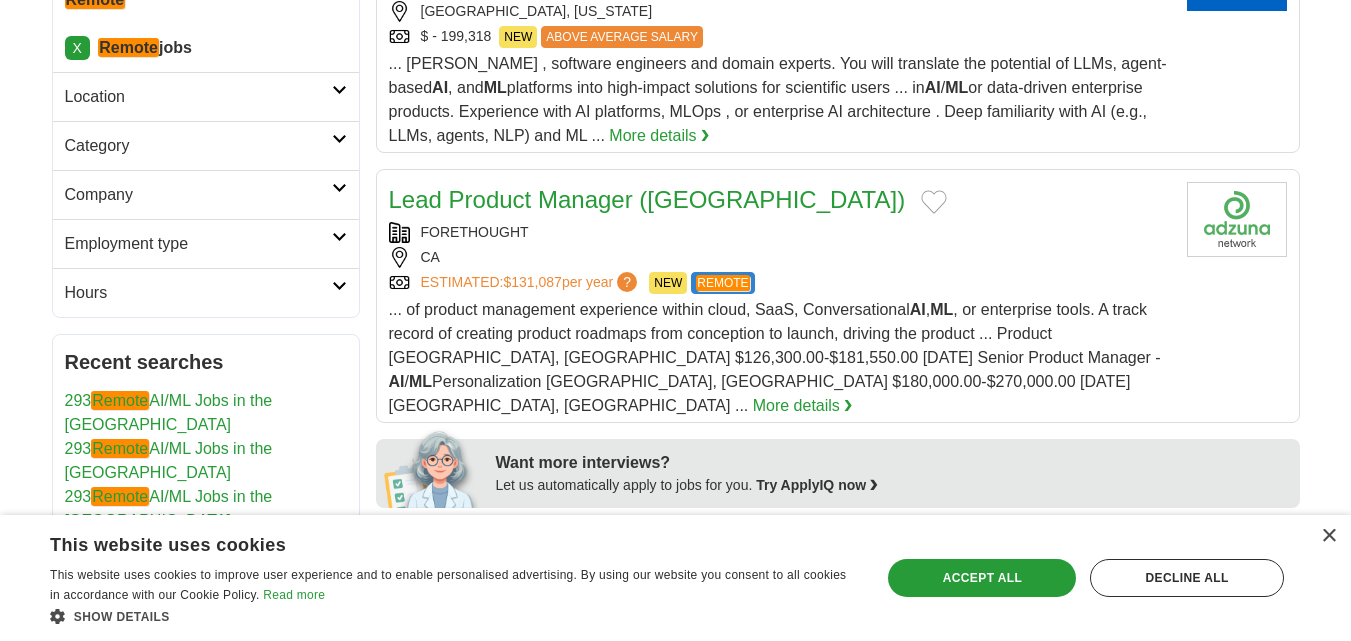 scroll, scrollTop: 0, scrollLeft: 0, axis: both 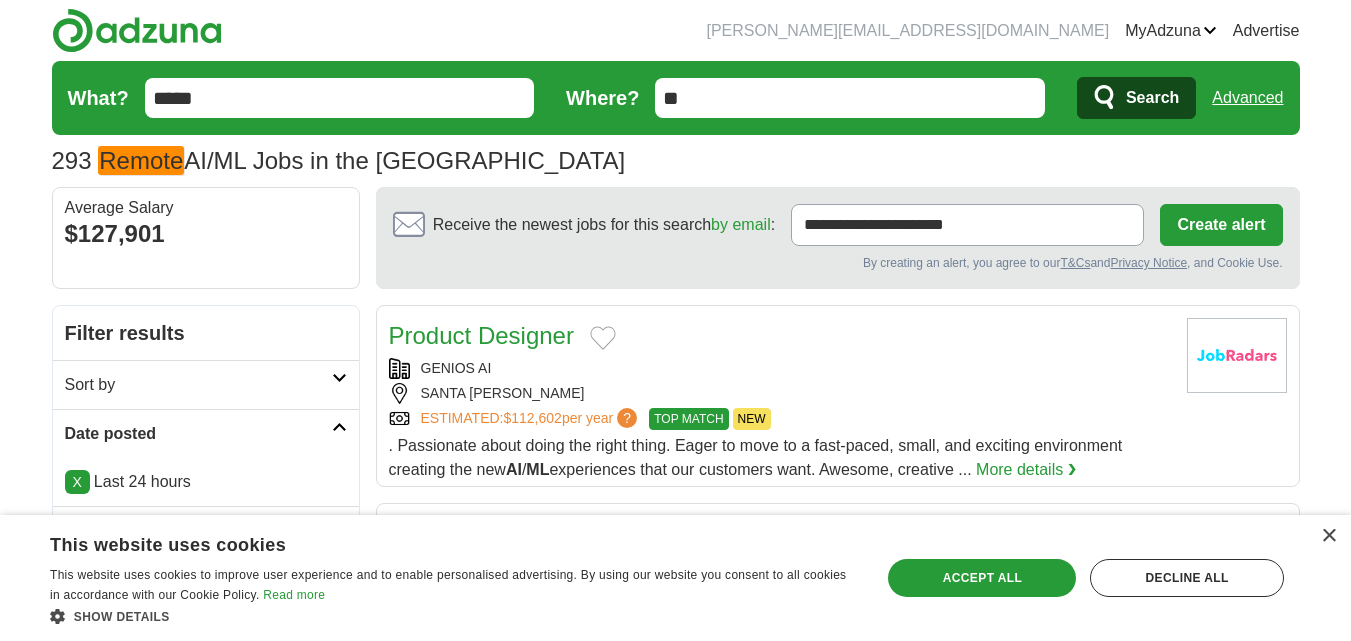click on "*****" at bounding box center (340, 98) 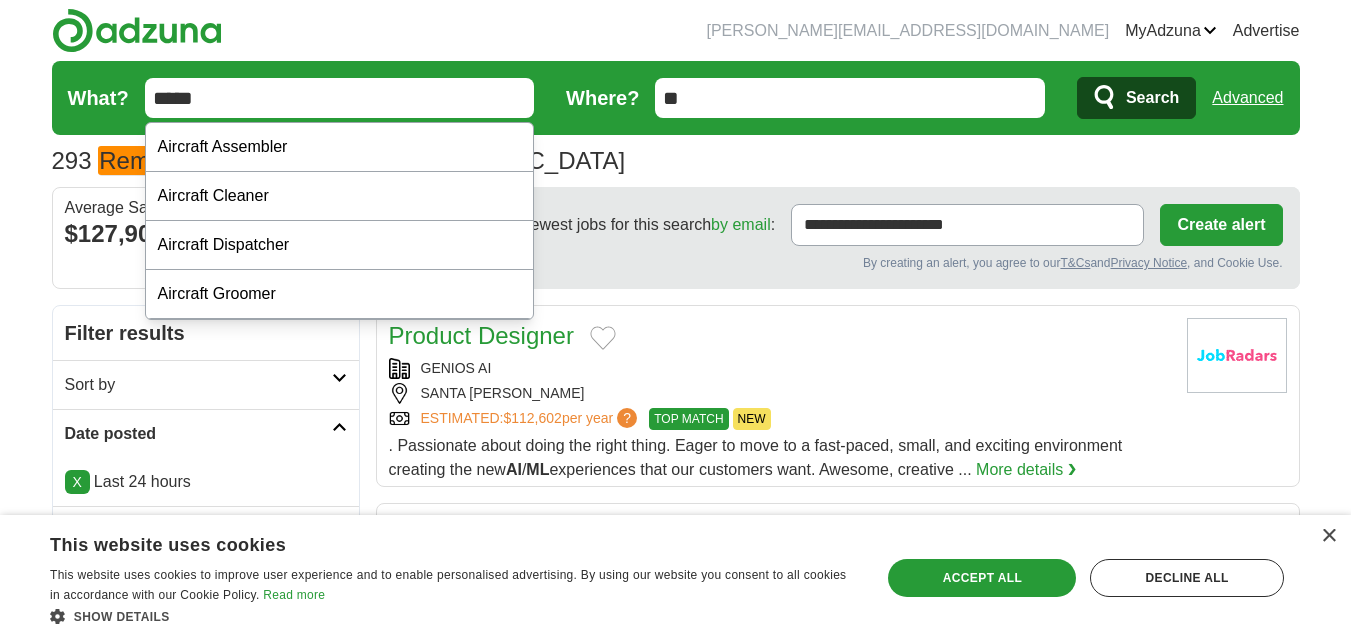 click on "*****" at bounding box center (340, 98) 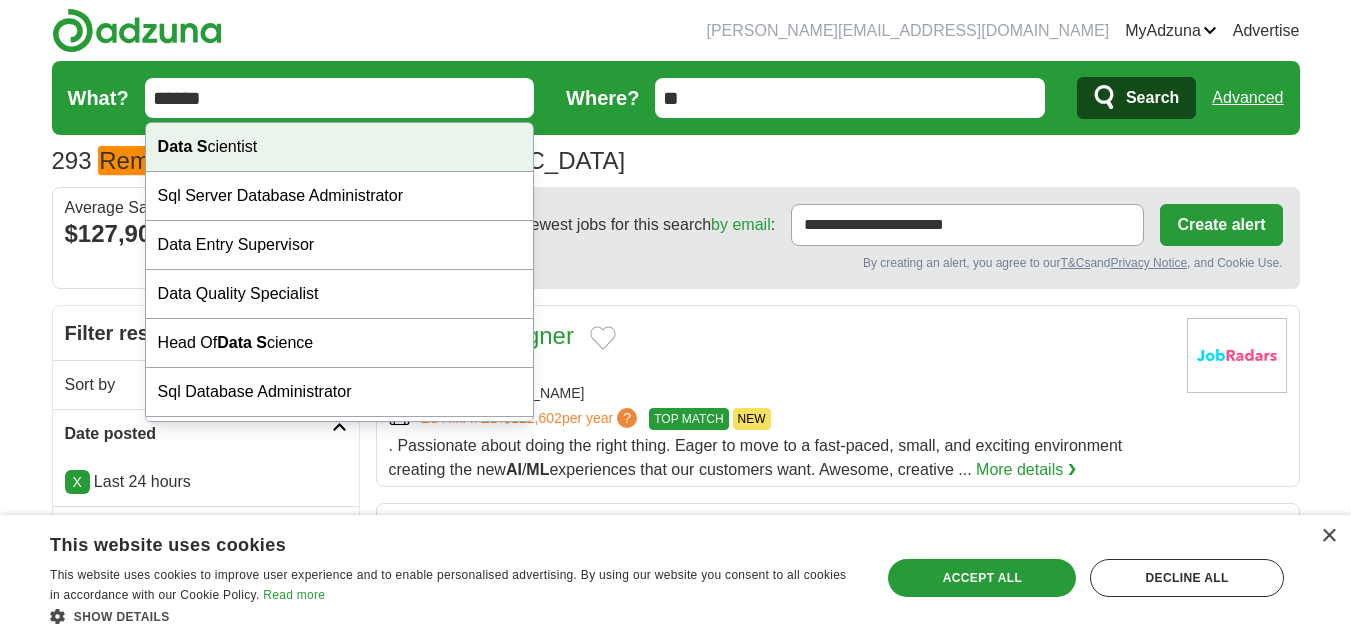 click on "Data S cientist" at bounding box center [340, 147] 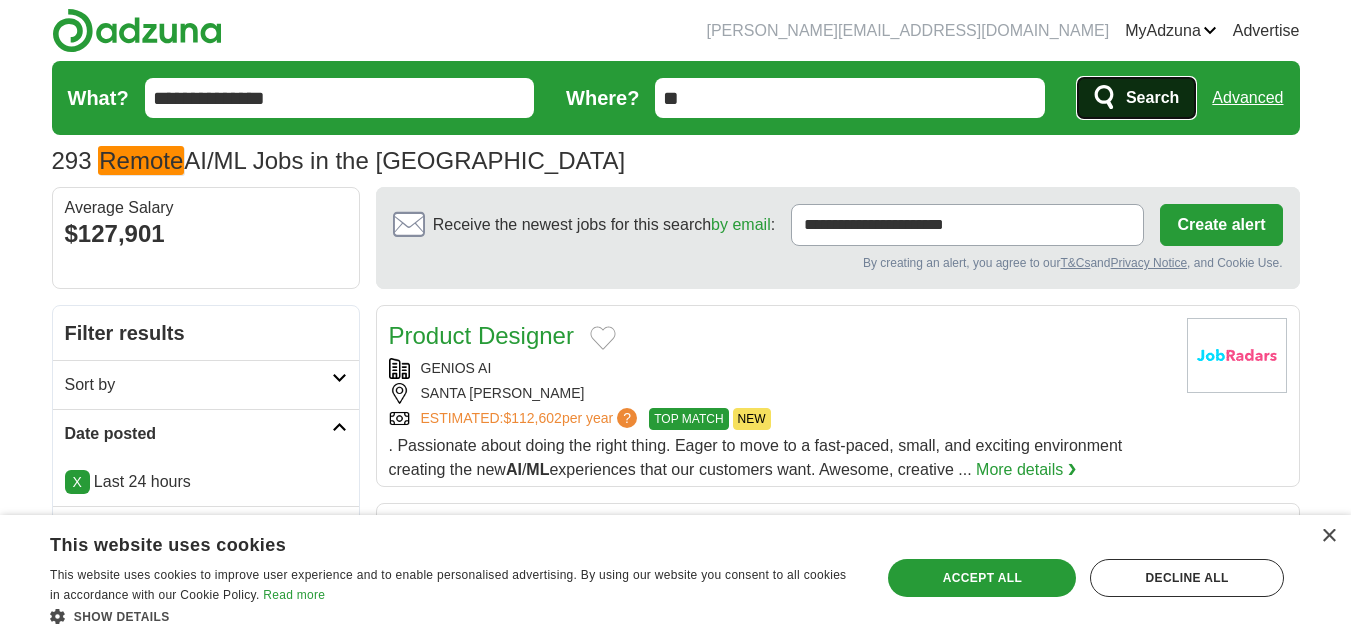 click 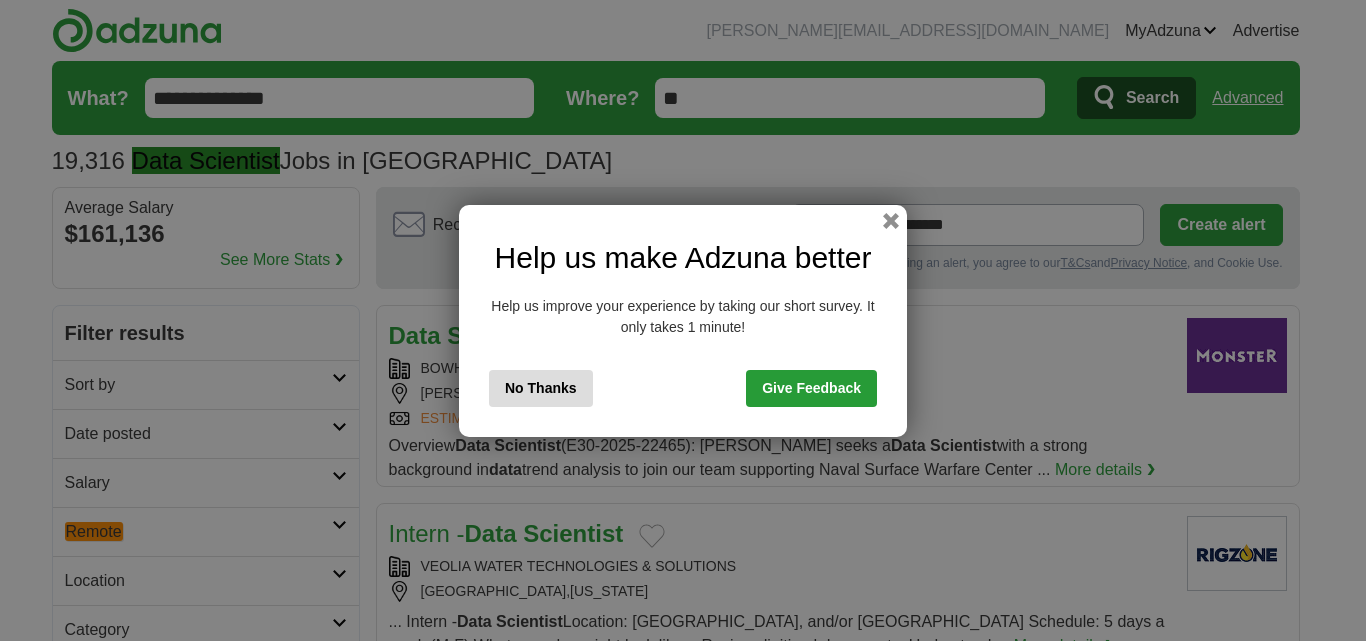scroll, scrollTop: 0, scrollLeft: 0, axis: both 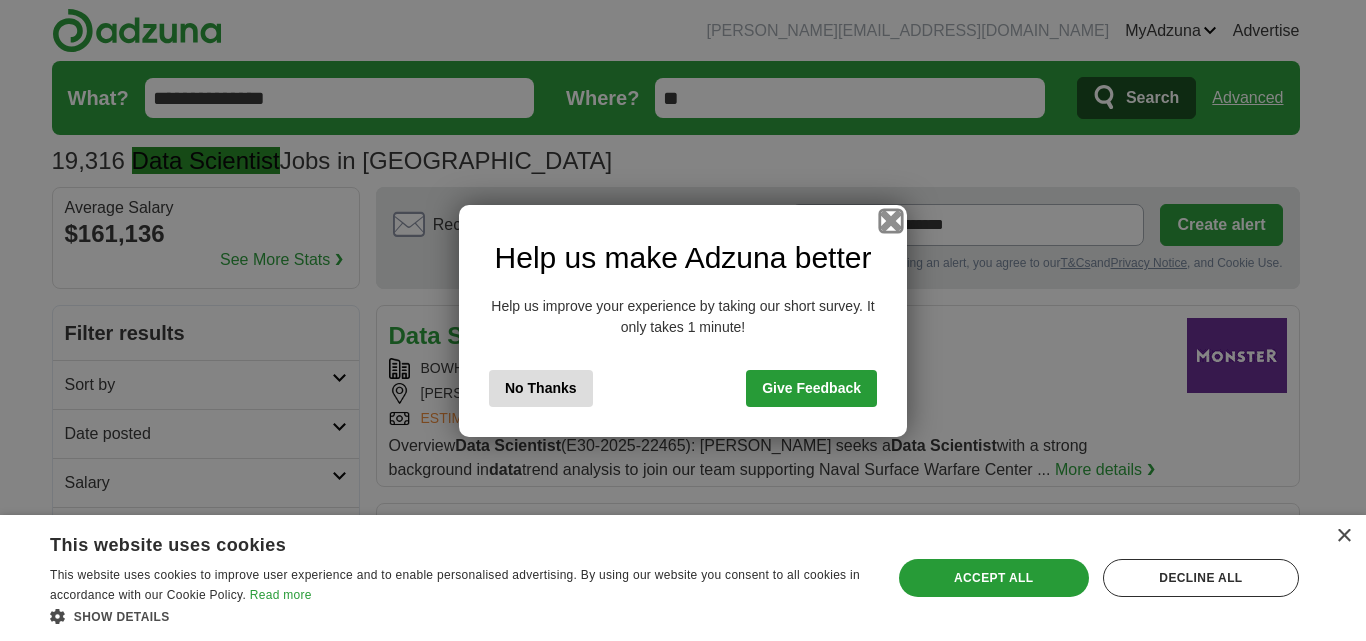 click at bounding box center [891, 220] 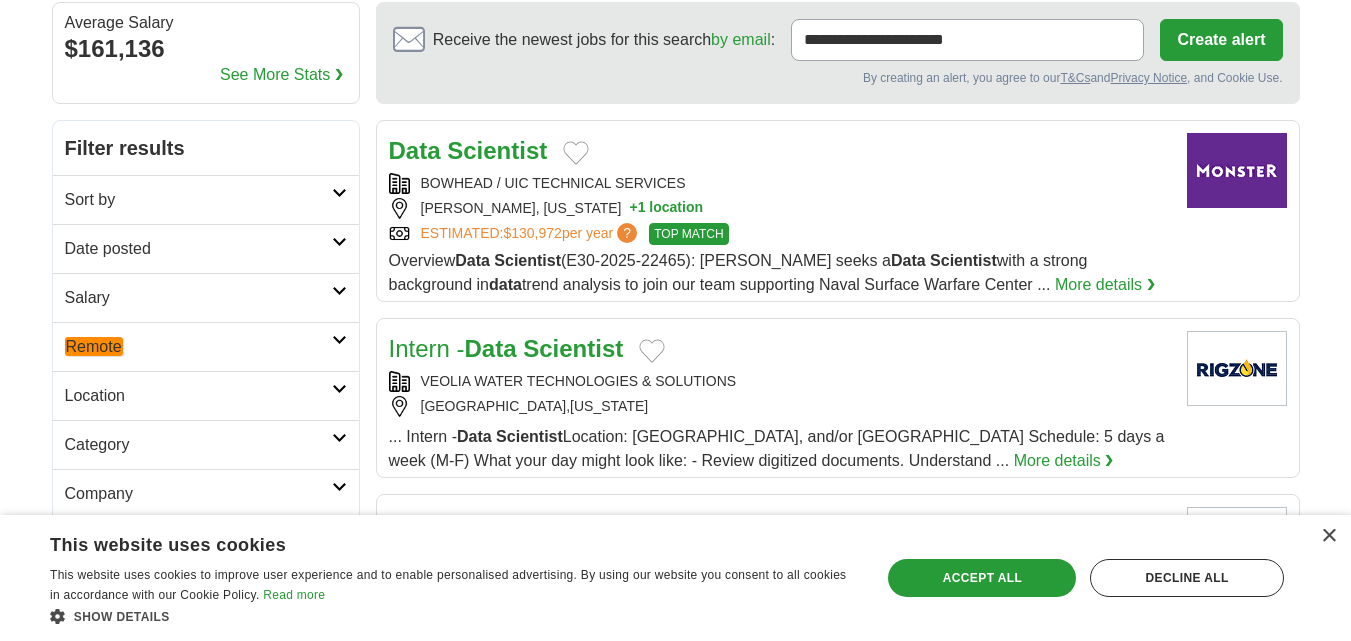 scroll, scrollTop: 200, scrollLeft: 0, axis: vertical 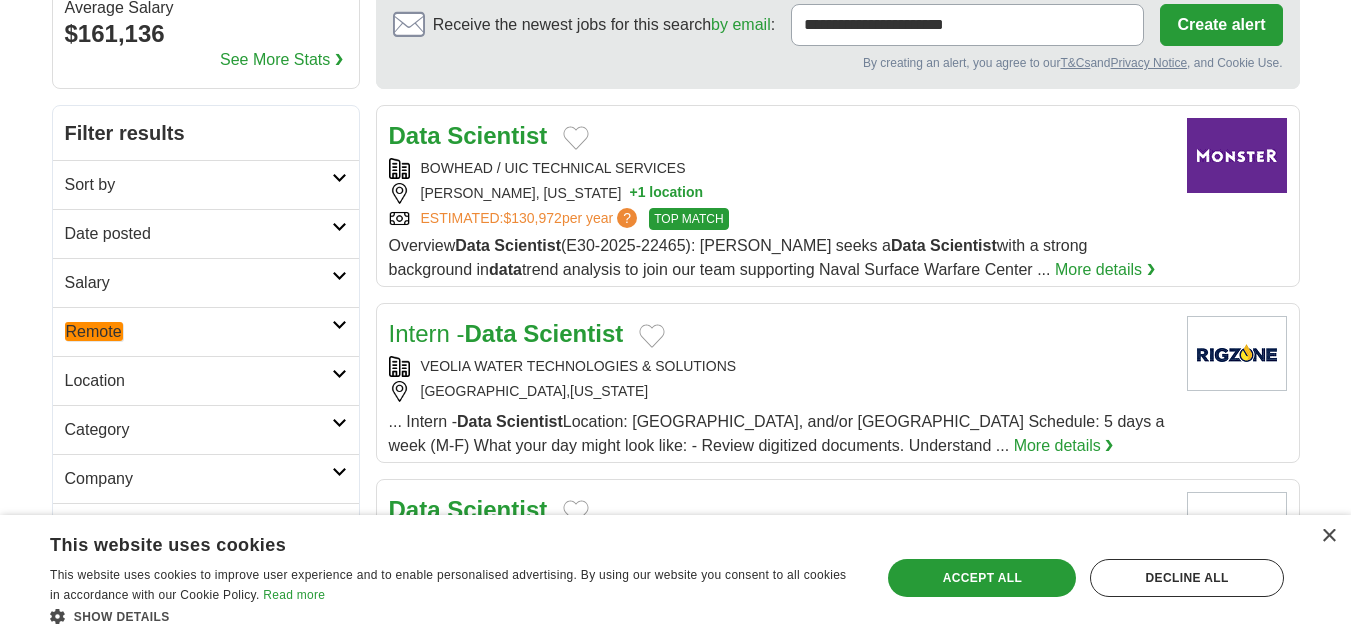 click on "Date posted" at bounding box center [206, 233] 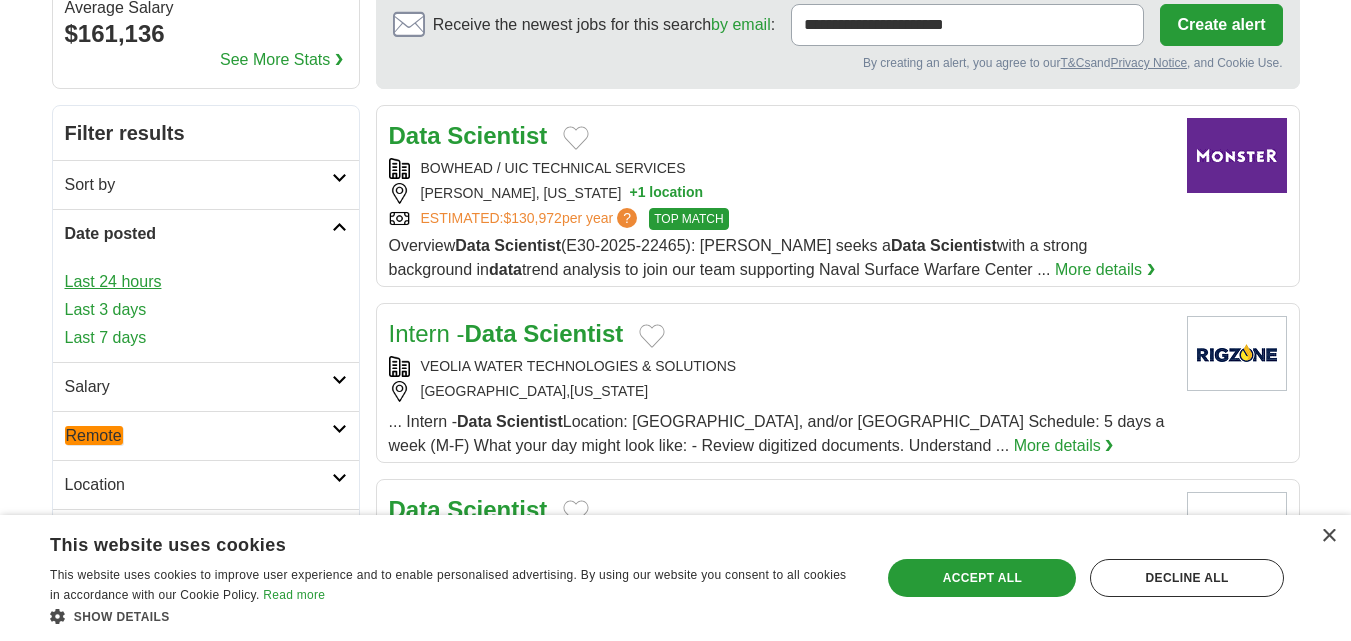 click on "Last 24 hours" at bounding box center (206, 282) 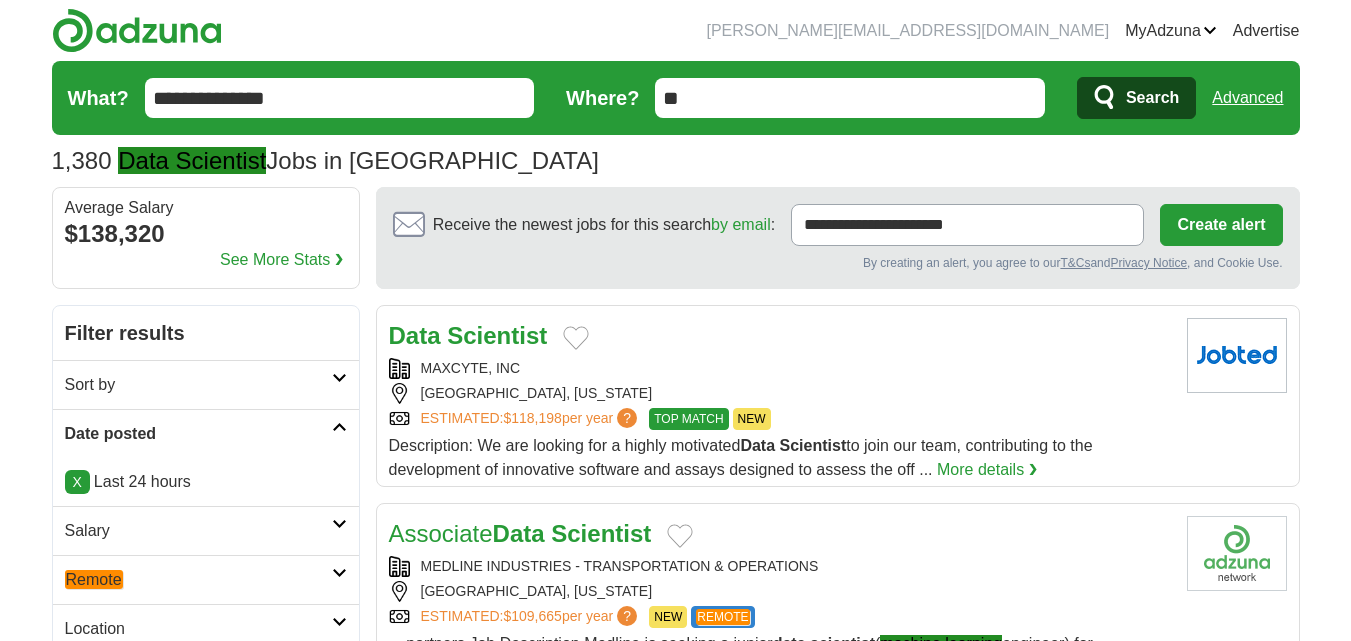 scroll, scrollTop: 0, scrollLeft: 0, axis: both 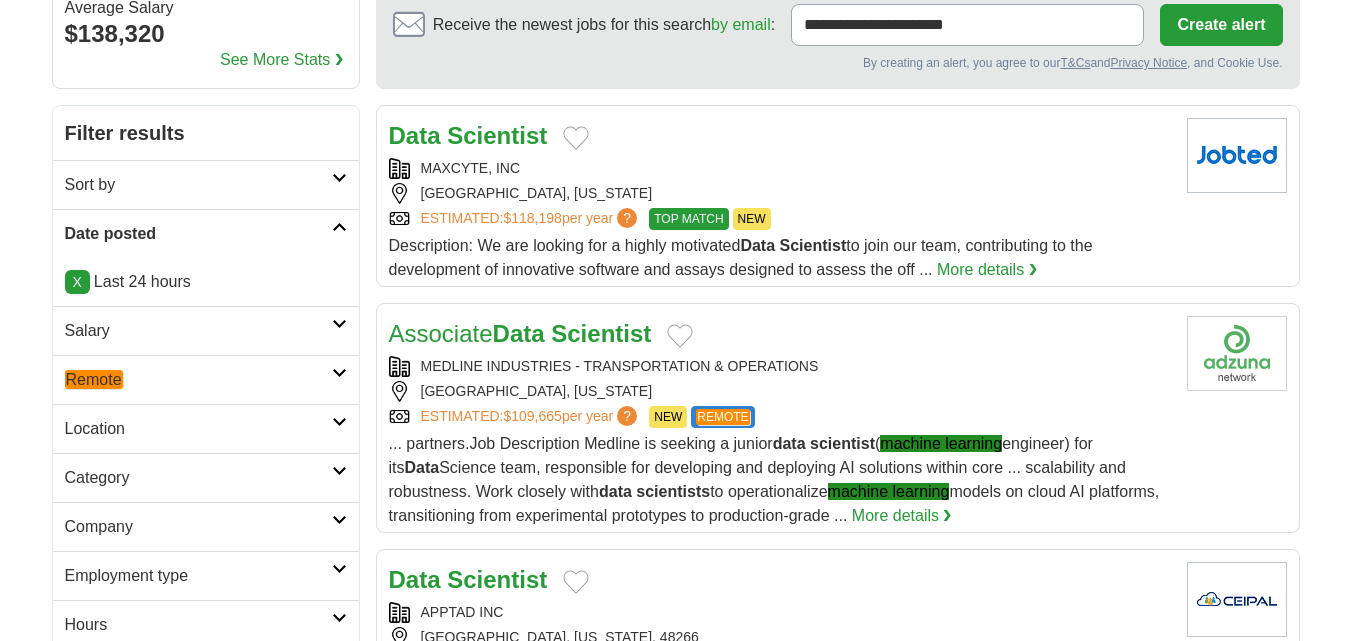 click on "Remote" 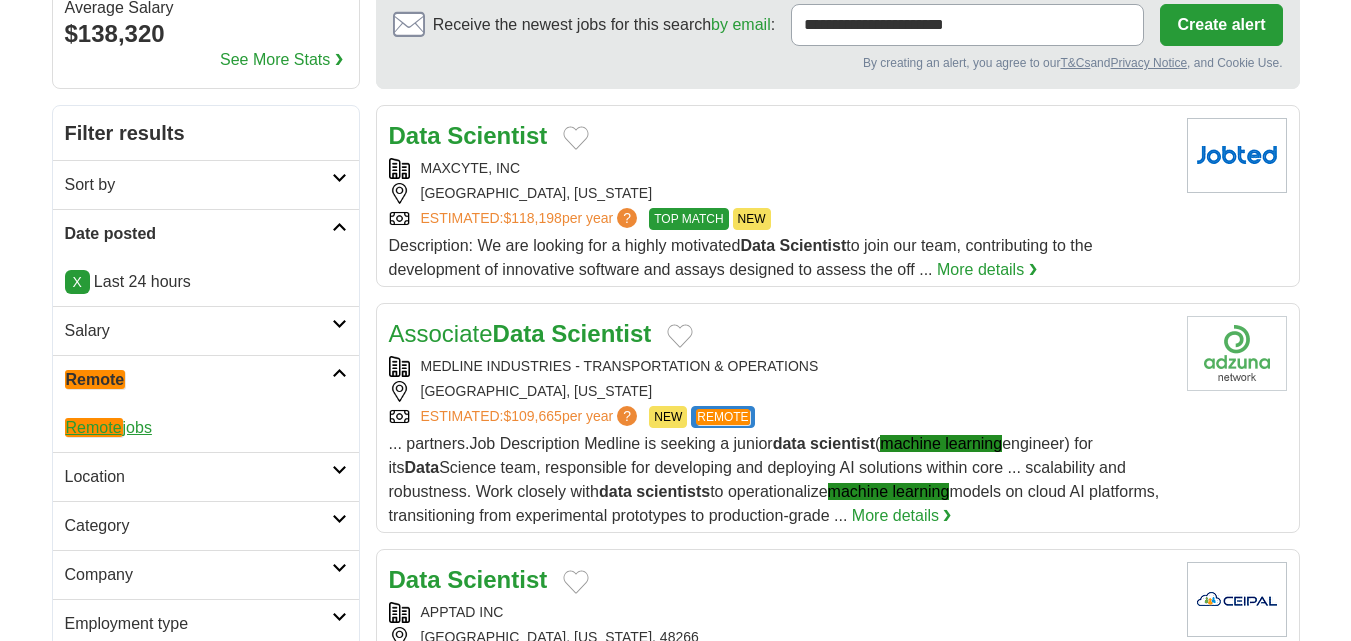 click on "Remote" 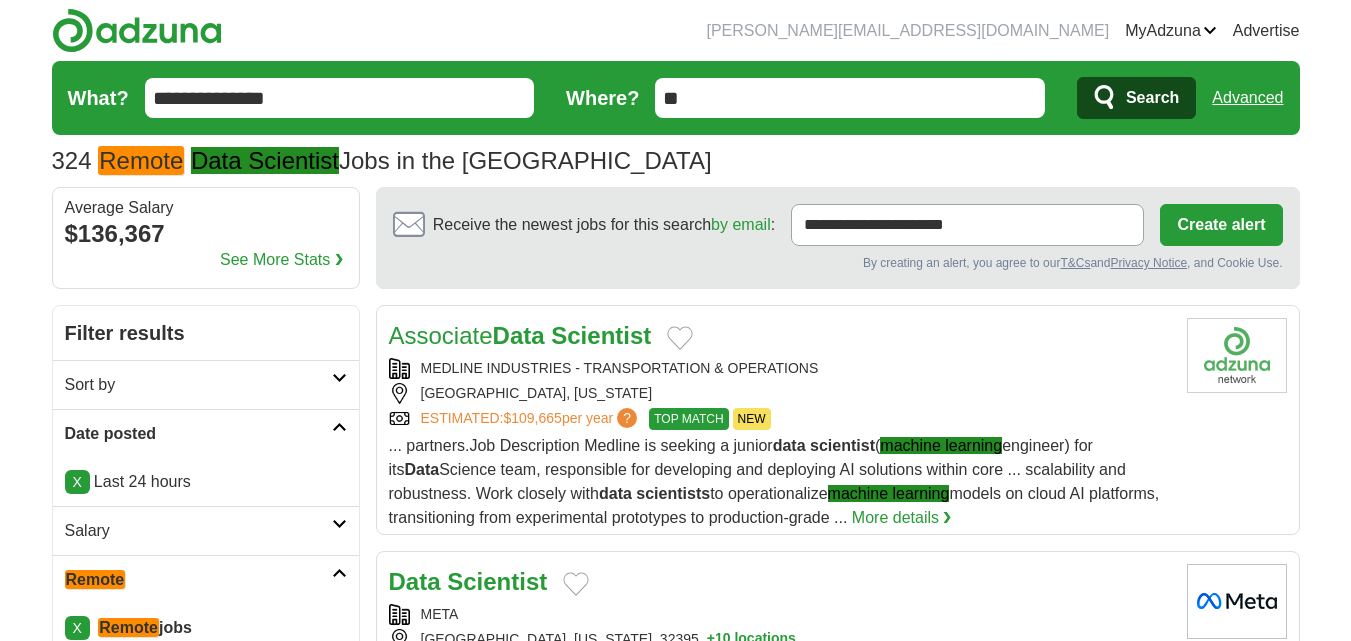 scroll, scrollTop: 0, scrollLeft: 0, axis: both 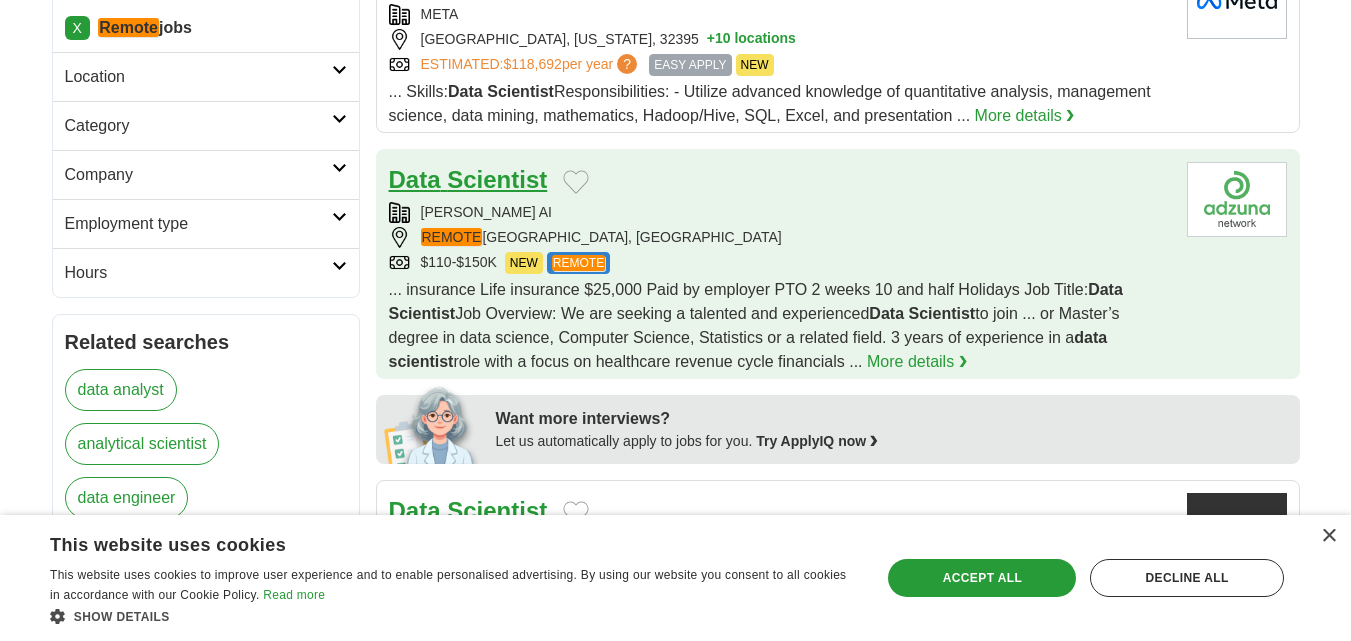 click on "Data" at bounding box center (415, 179) 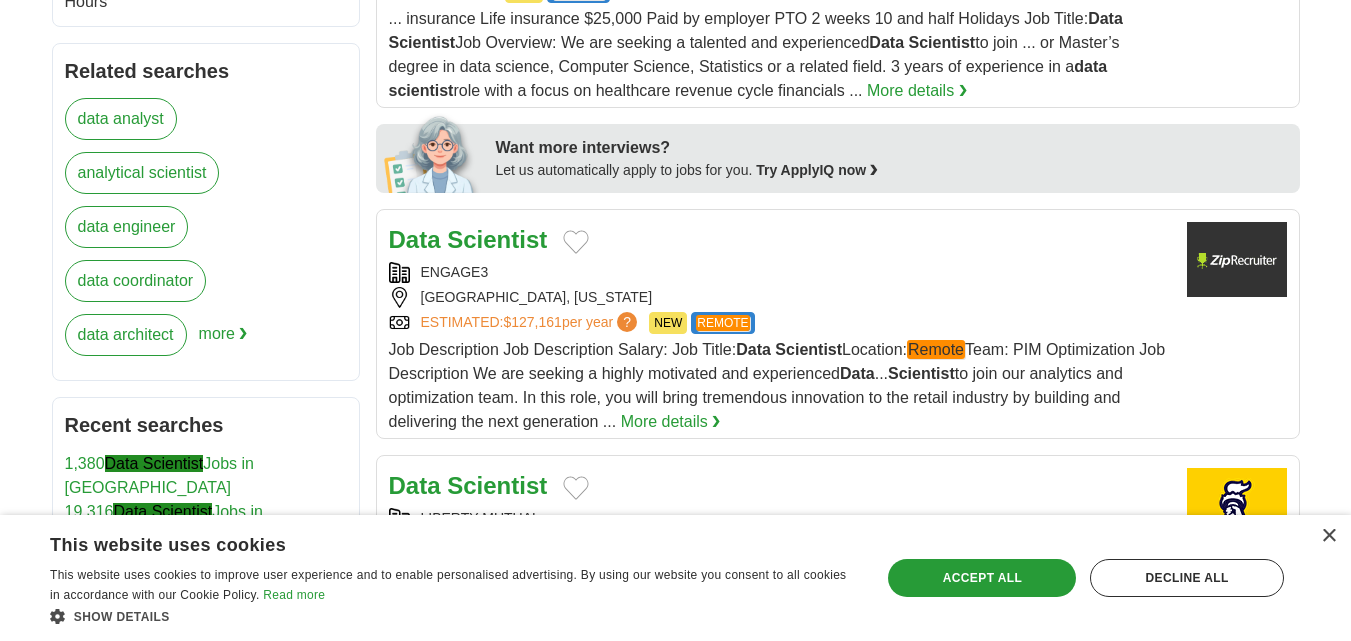 scroll, scrollTop: 900, scrollLeft: 0, axis: vertical 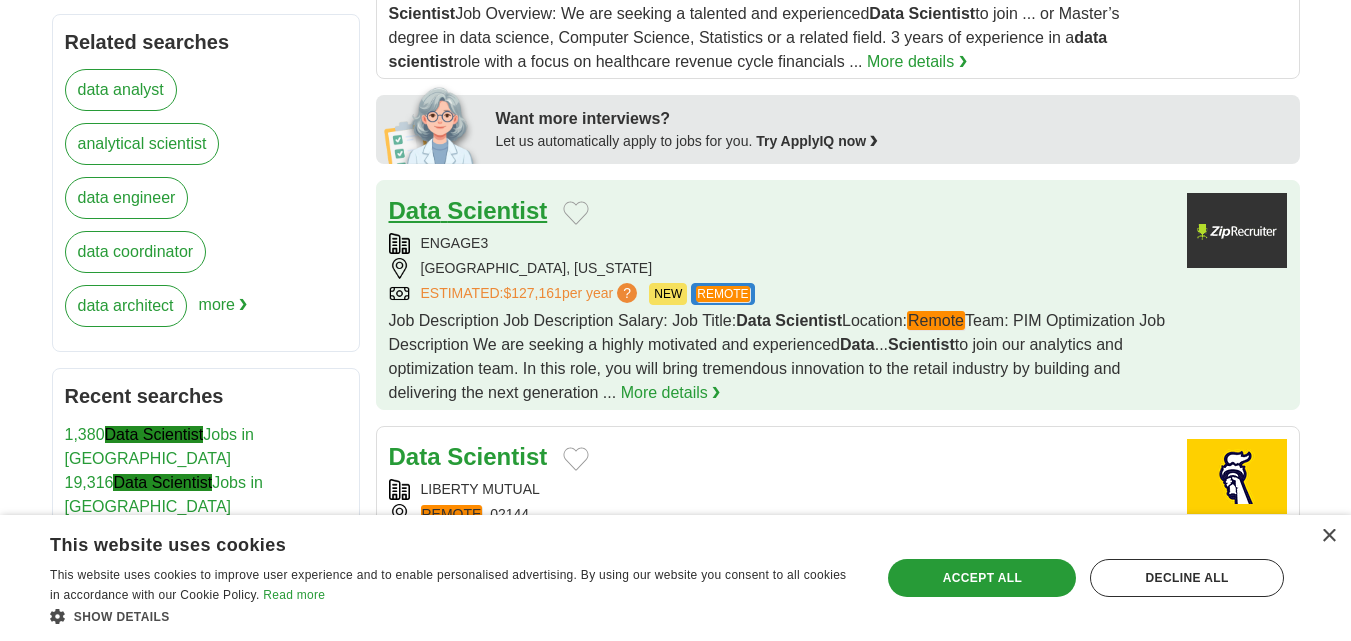 click on "Data" at bounding box center (415, 210) 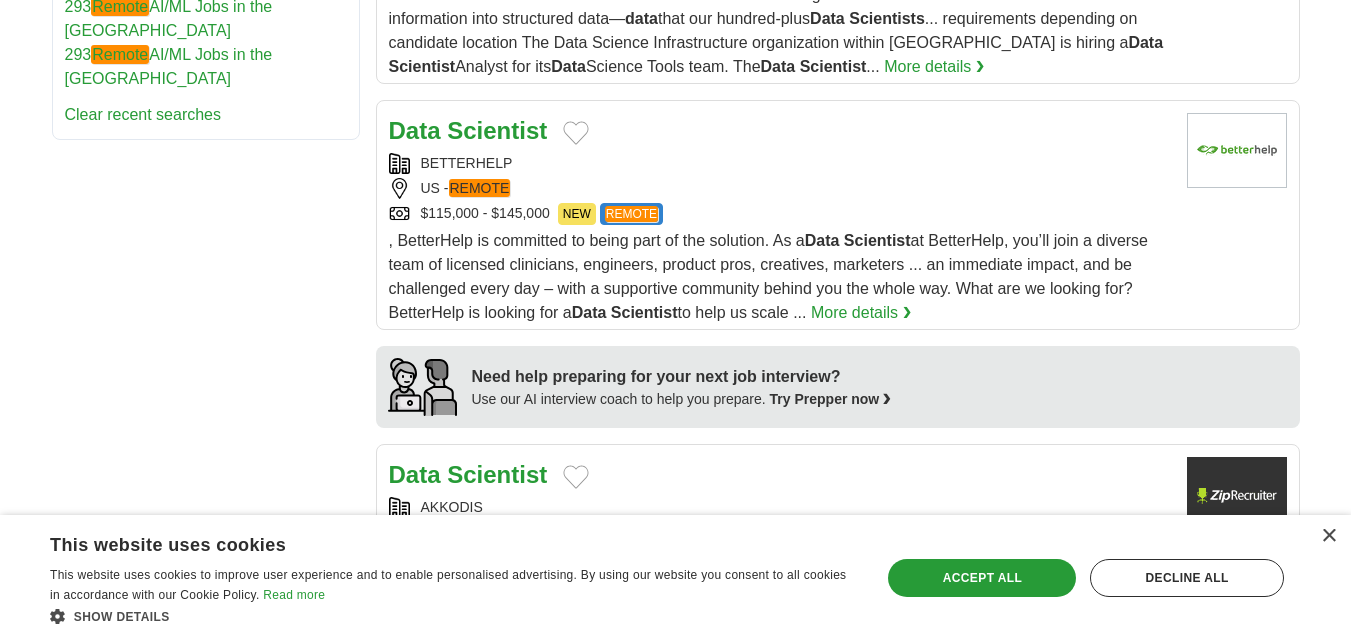 scroll, scrollTop: 1500, scrollLeft: 0, axis: vertical 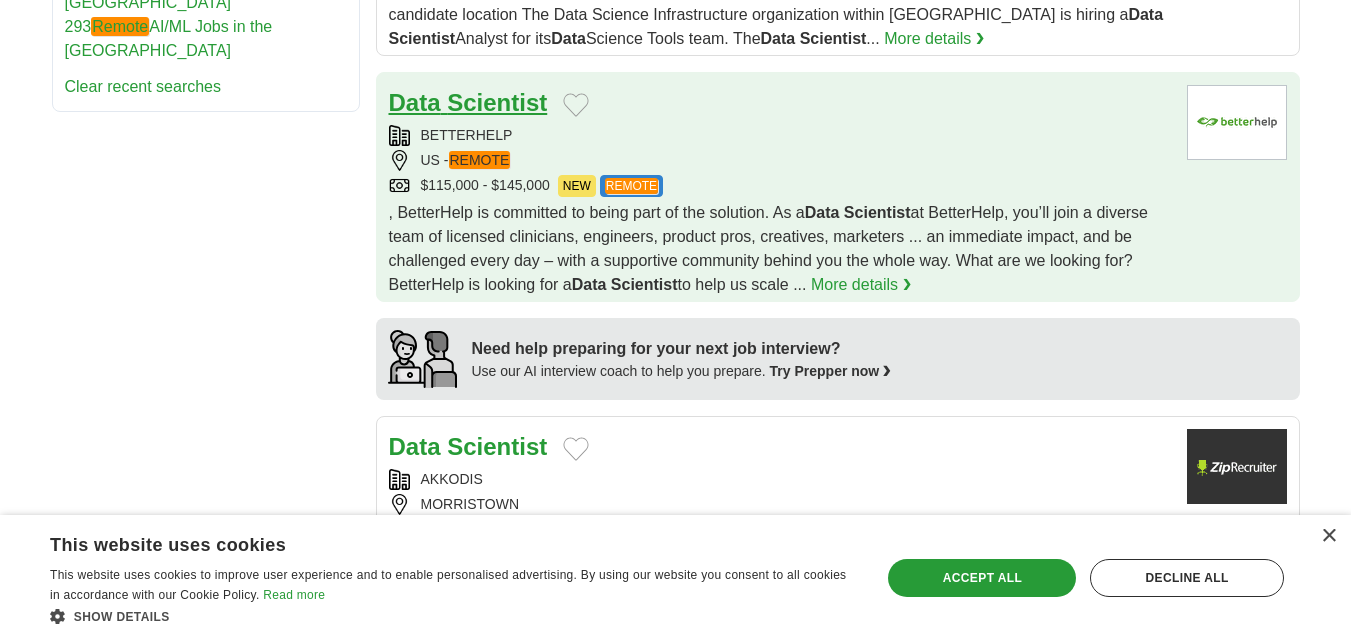 click on "Data" at bounding box center (415, 102) 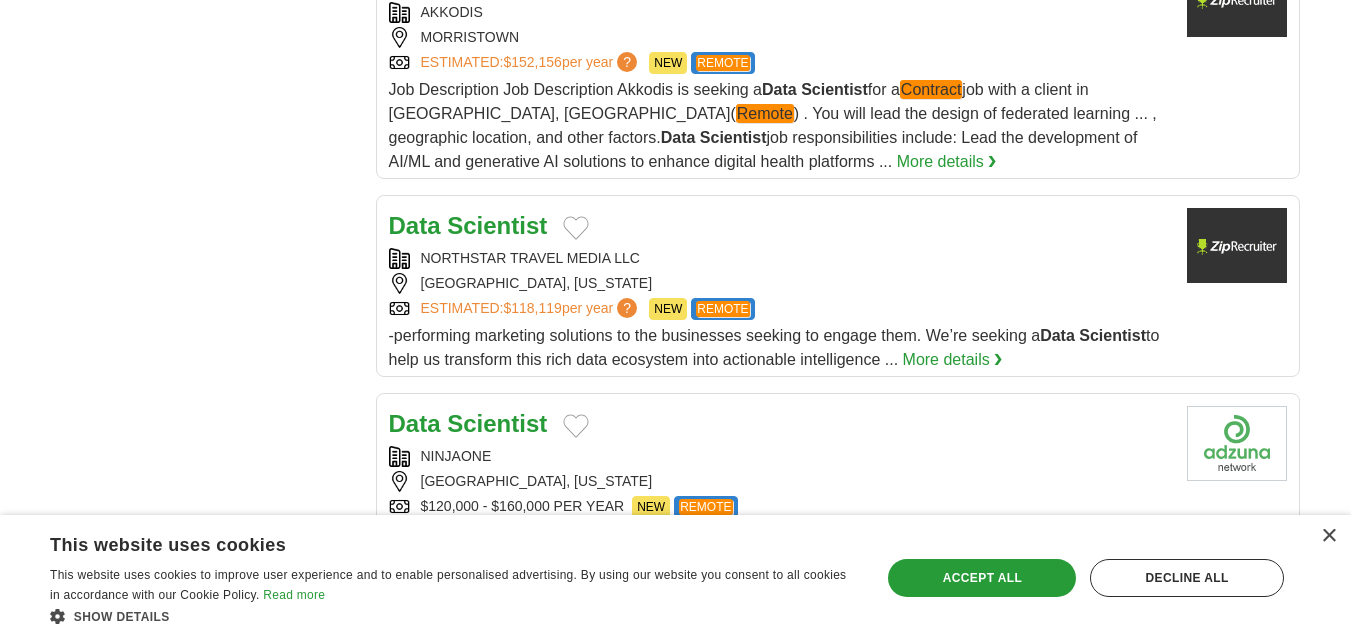 scroll, scrollTop: 2000, scrollLeft: 0, axis: vertical 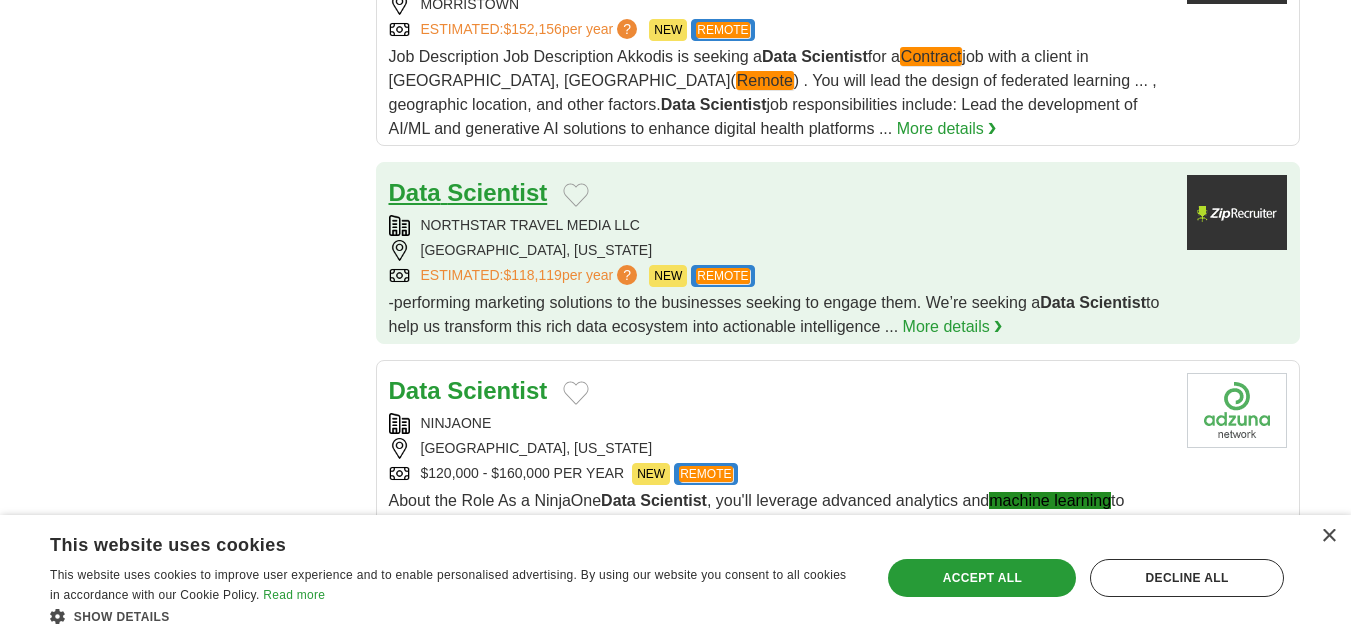click on "Data" at bounding box center [415, 192] 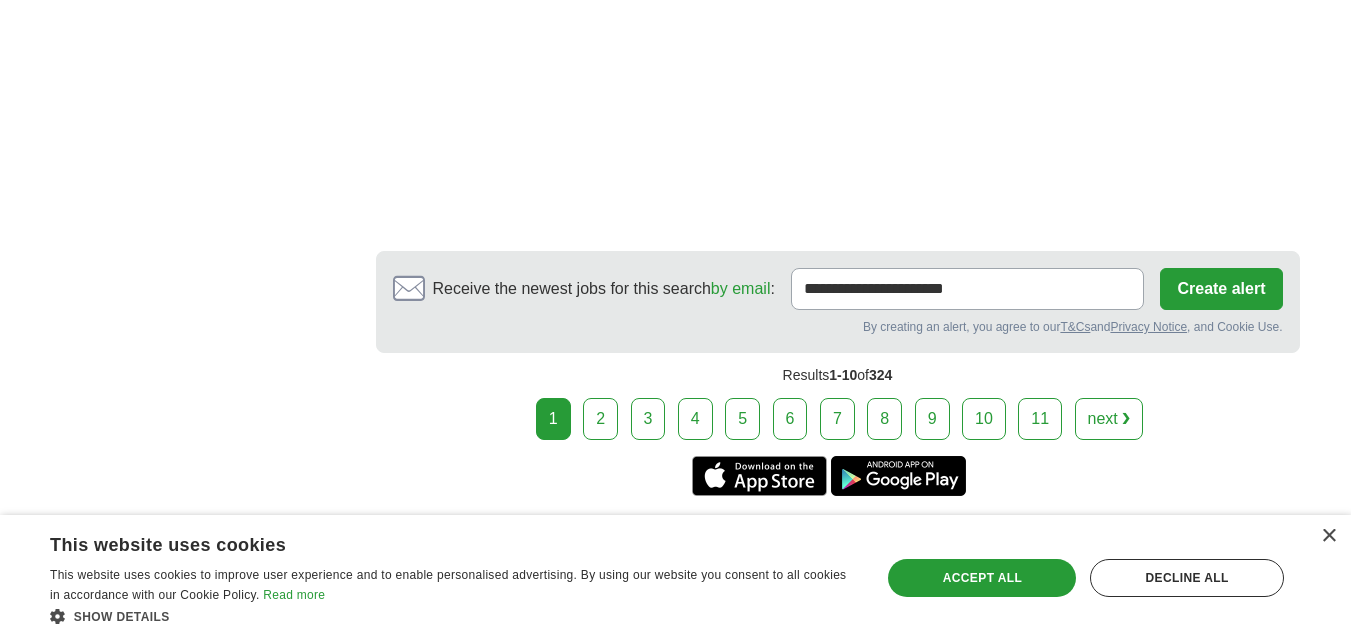 scroll, scrollTop: 3934, scrollLeft: 0, axis: vertical 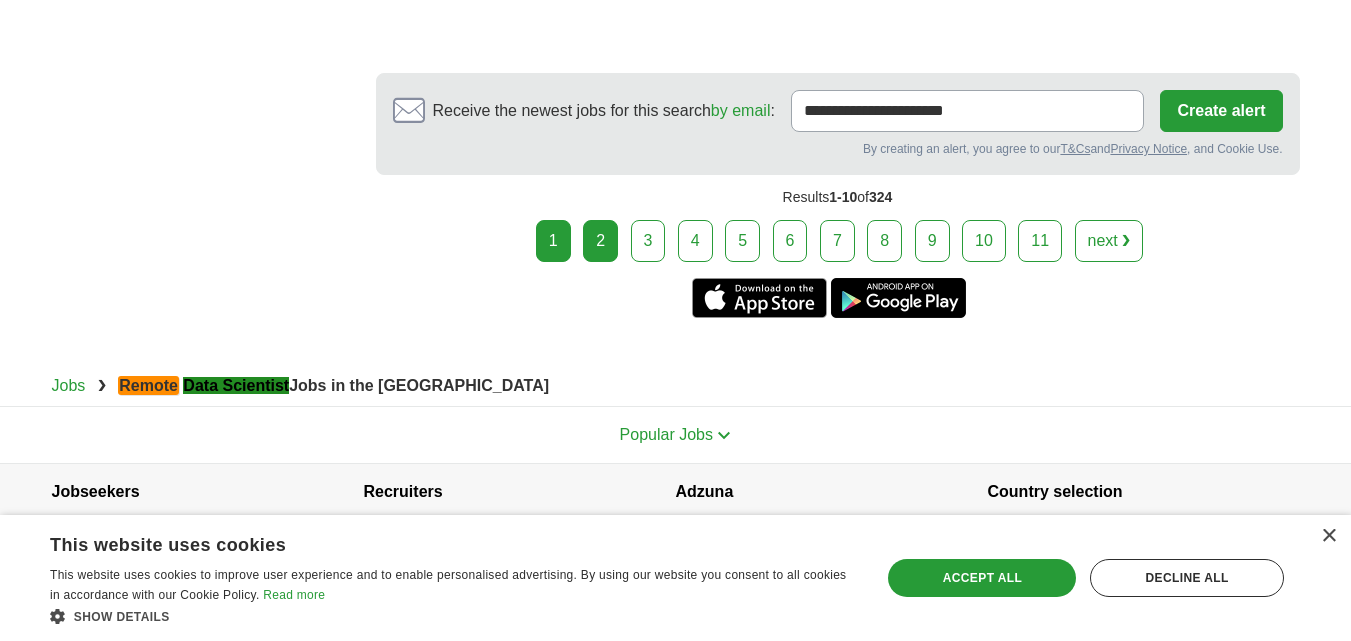 click on "2" at bounding box center [600, 241] 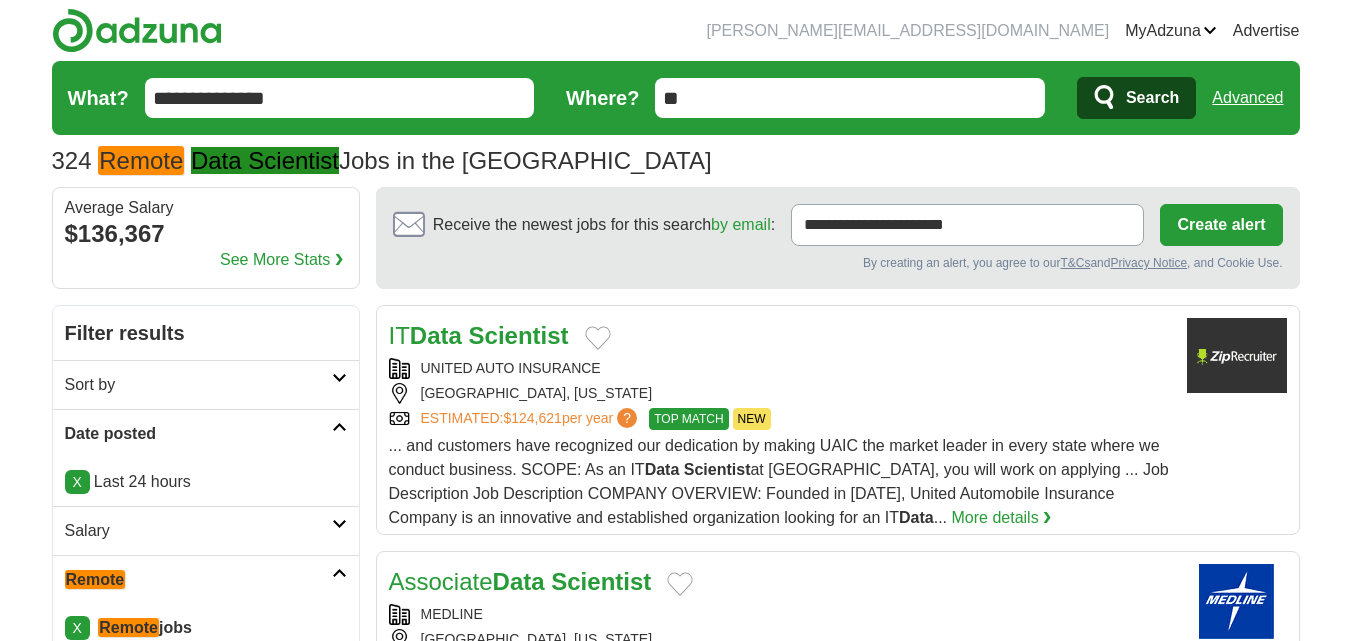 scroll, scrollTop: 0, scrollLeft: 0, axis: both 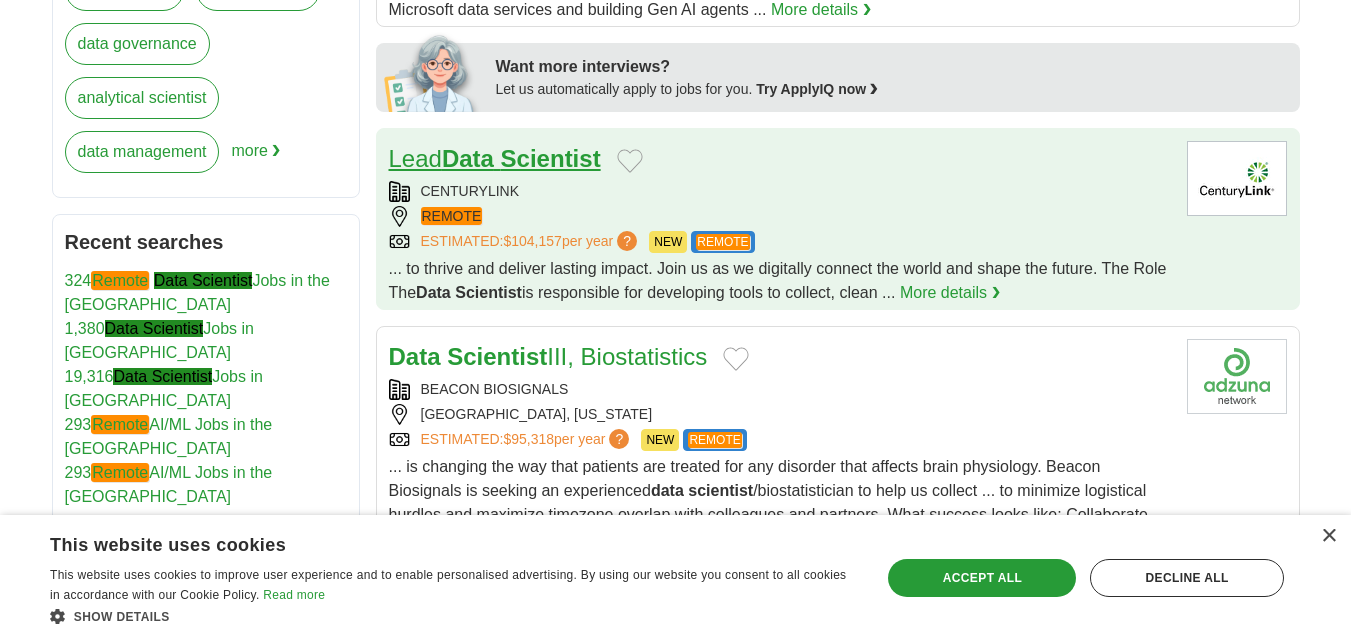 click on "Lead  Data   Scientist" at bounding box center (495, 158) 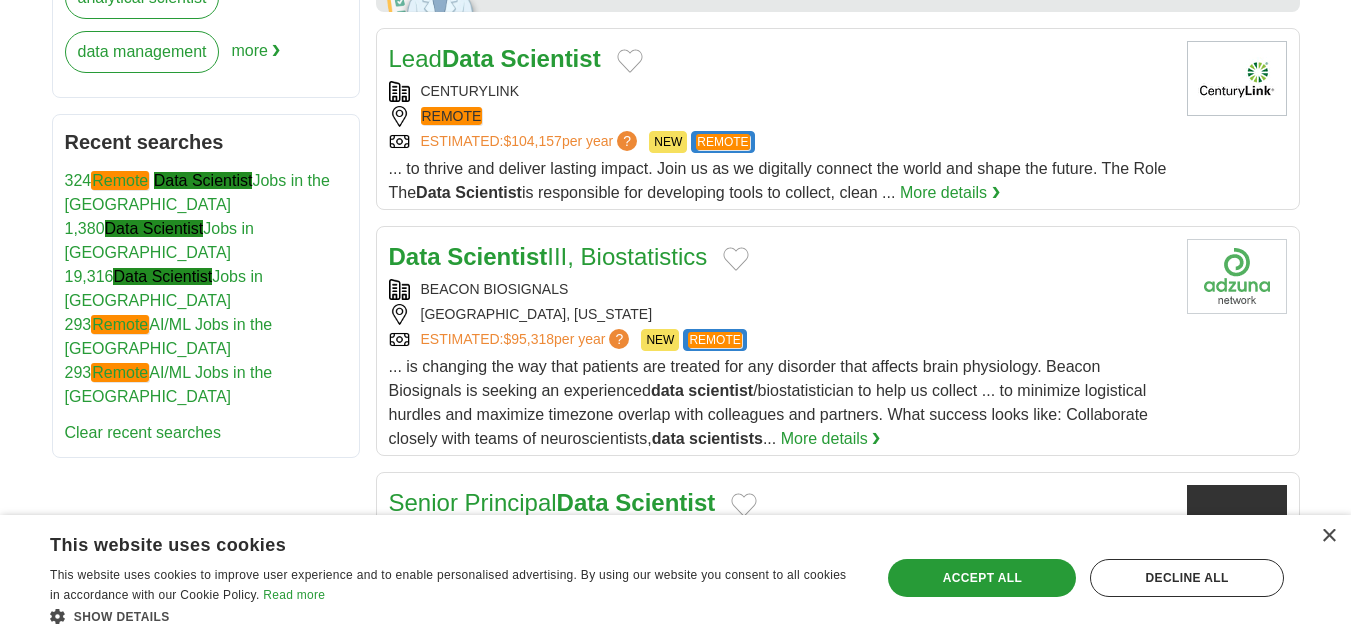 scroll, scrollTop: 1200, scrollLeft: 0, axis: vertical 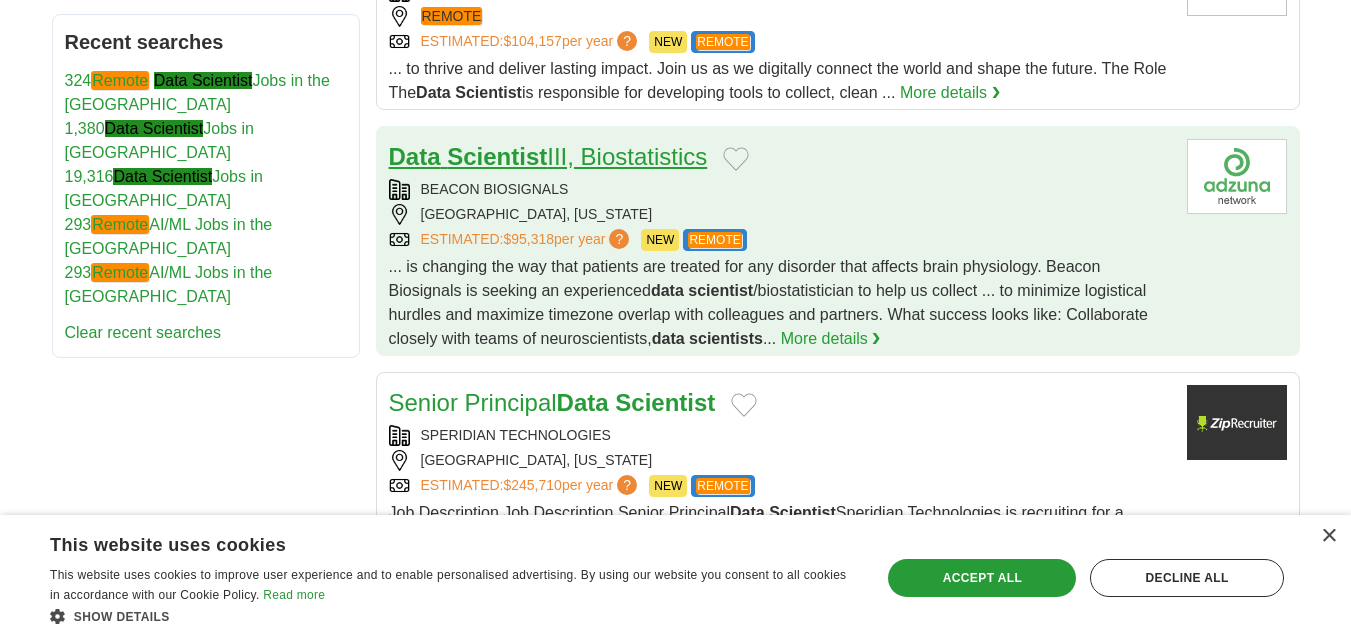 click on "Data" at bounding box center (415, 156) 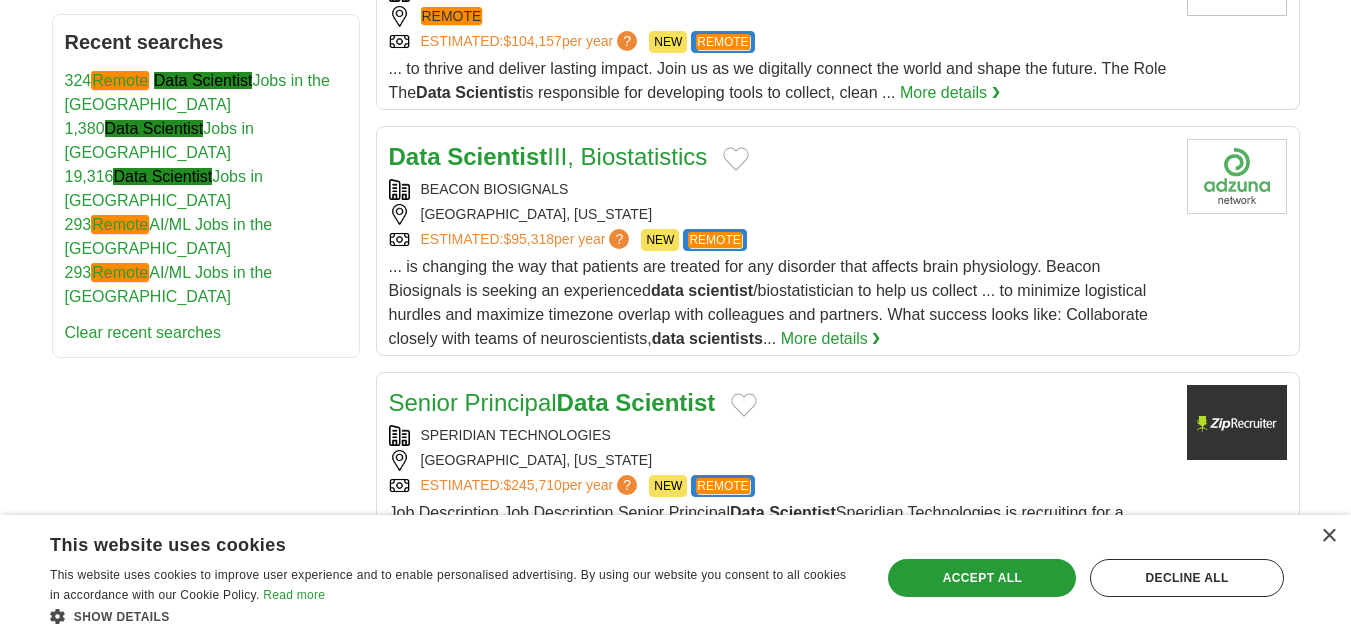 scroll, scrollTop: 1400, scrollLeft: 0, axis: vertical 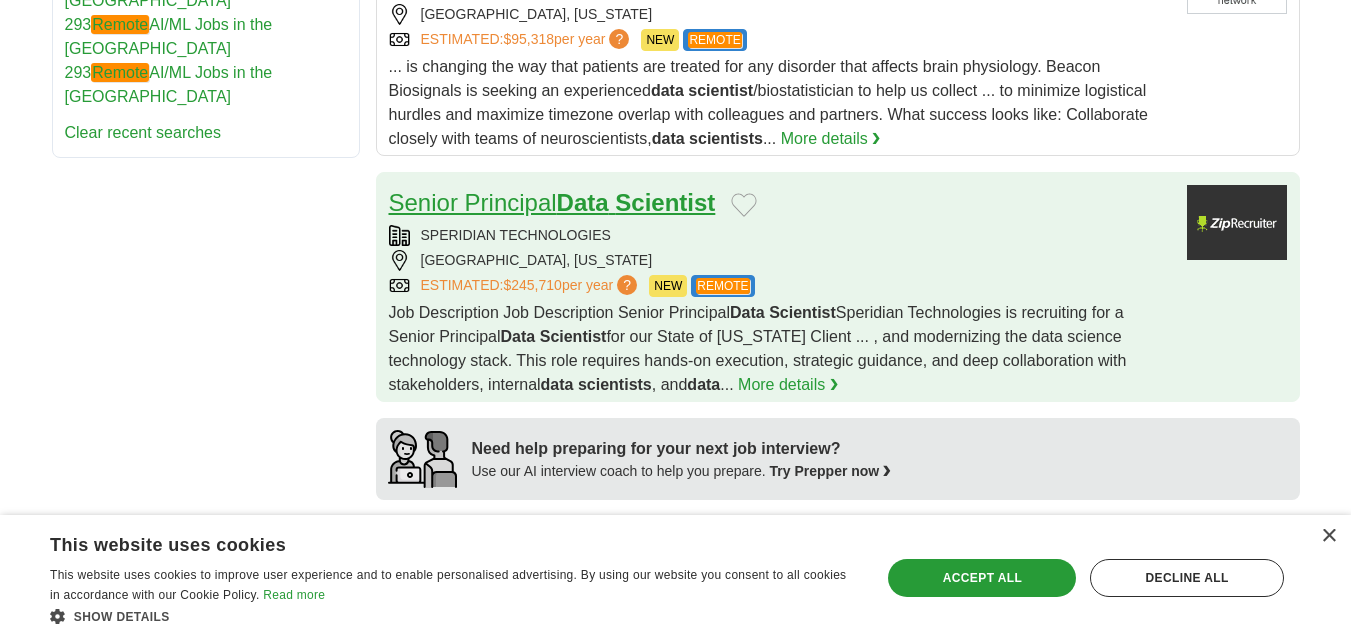 click on "Senior Principal  Data   Scientist" at bounding box center (552, 202) 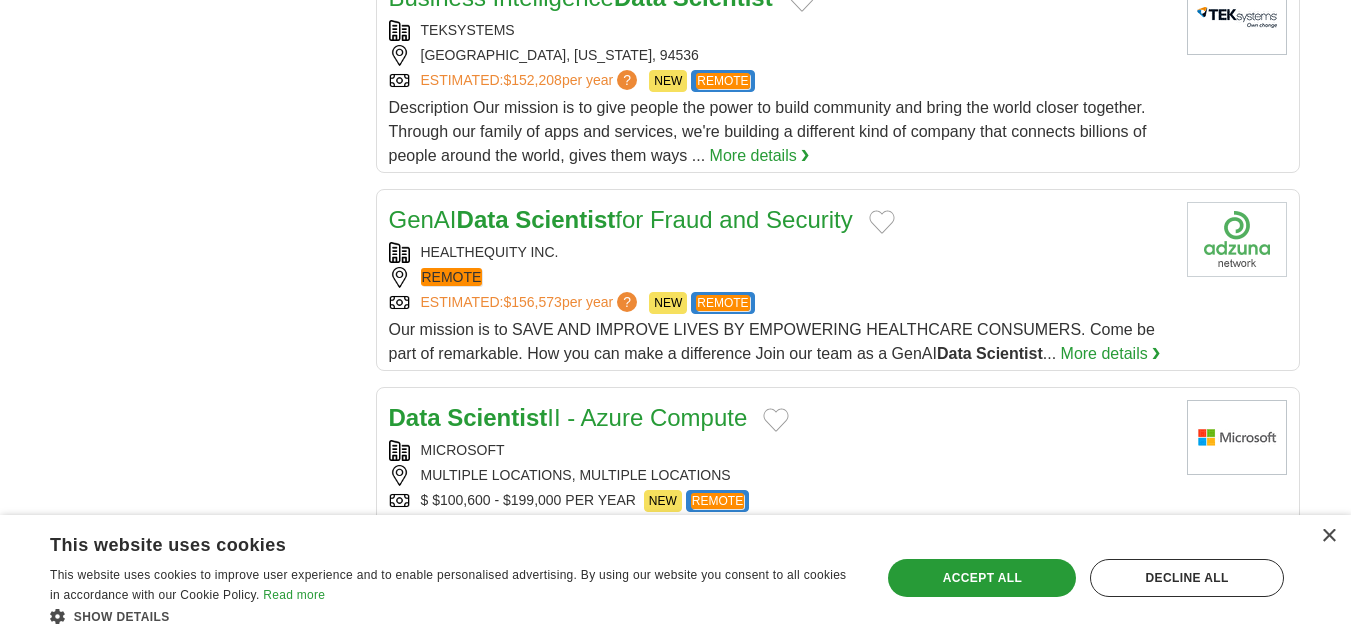 scroll, scrollTop: 2000, scrollLeft: 0, axis: vertical 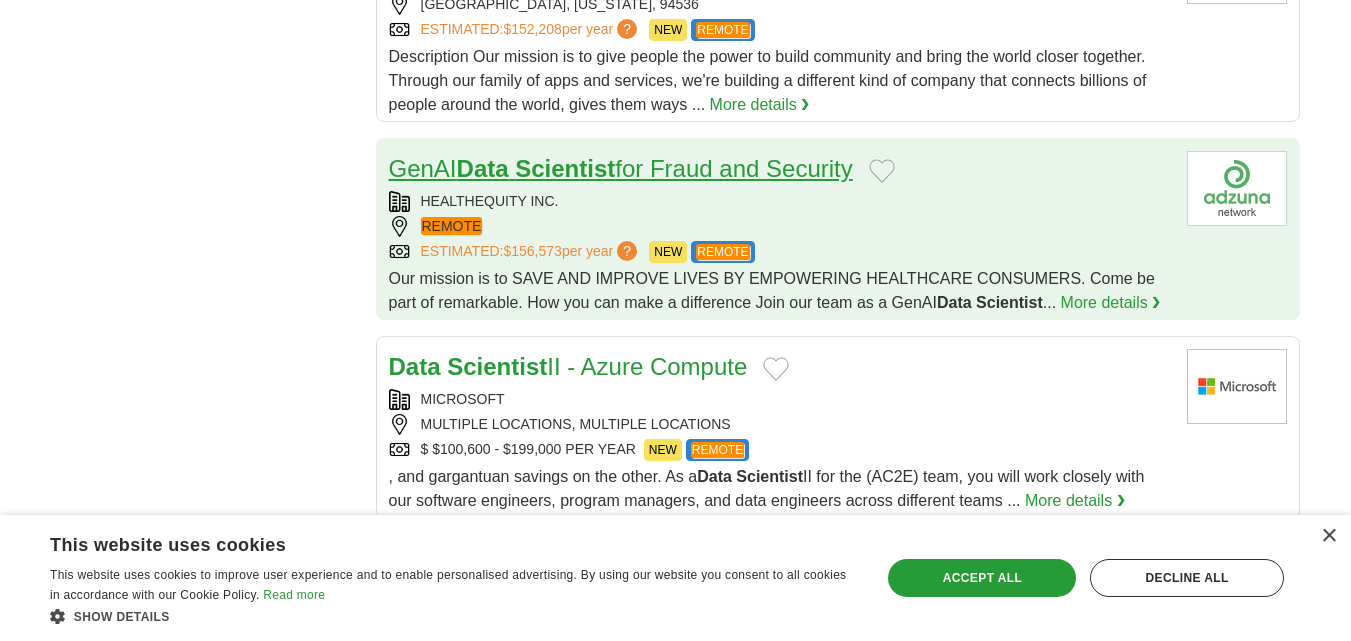 click on "GenAI  Data   Scientist  for Fraud and Security" at bounding box center [621, 168] 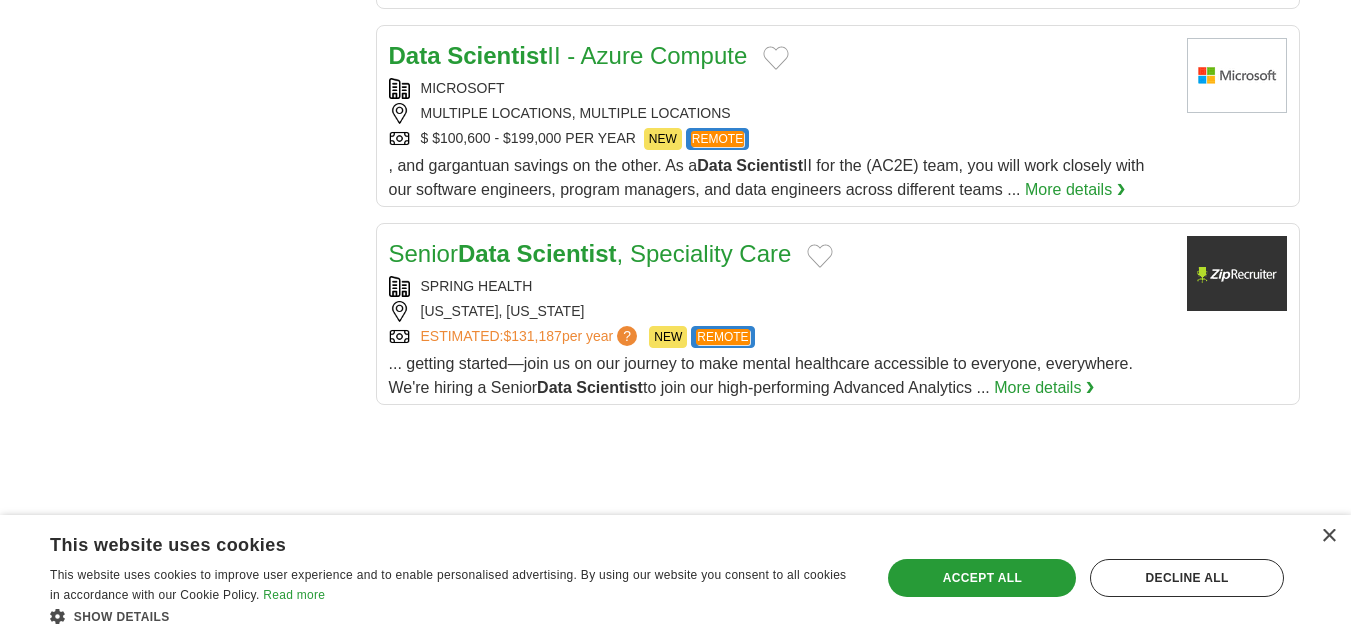scroll, scrollTop: 2200, scrollLeft: 0, axis: vertical 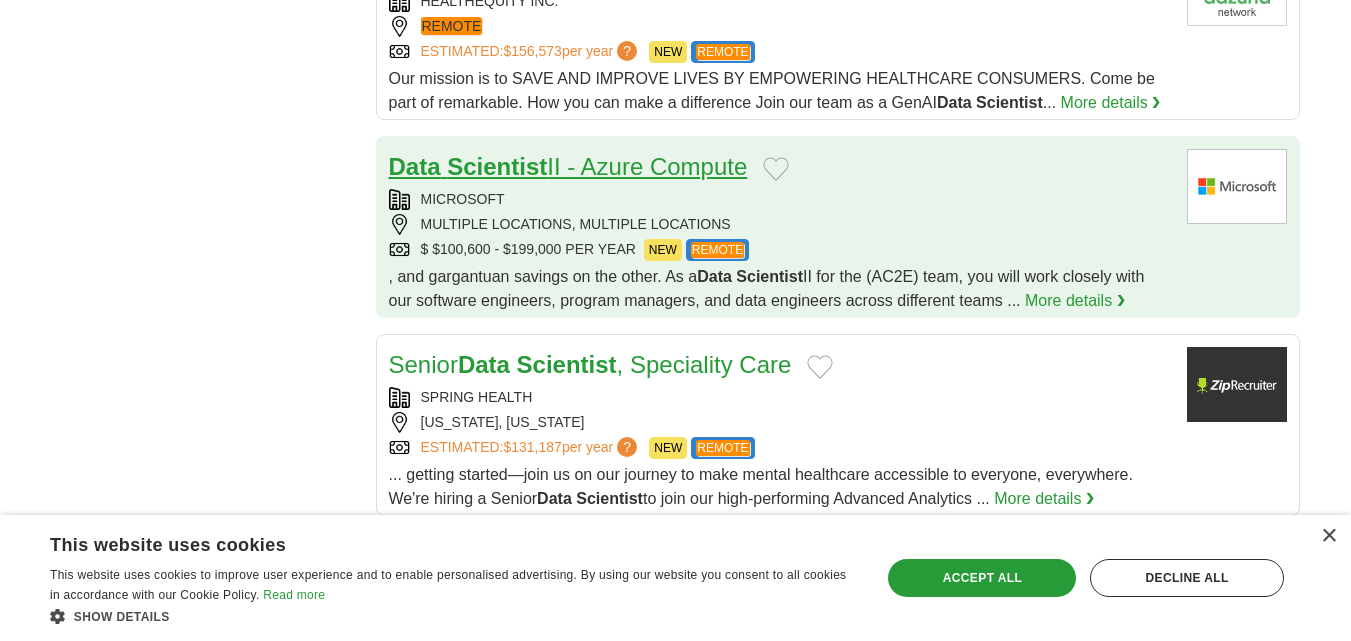 click on "Data" at bounding box center (415, 166) 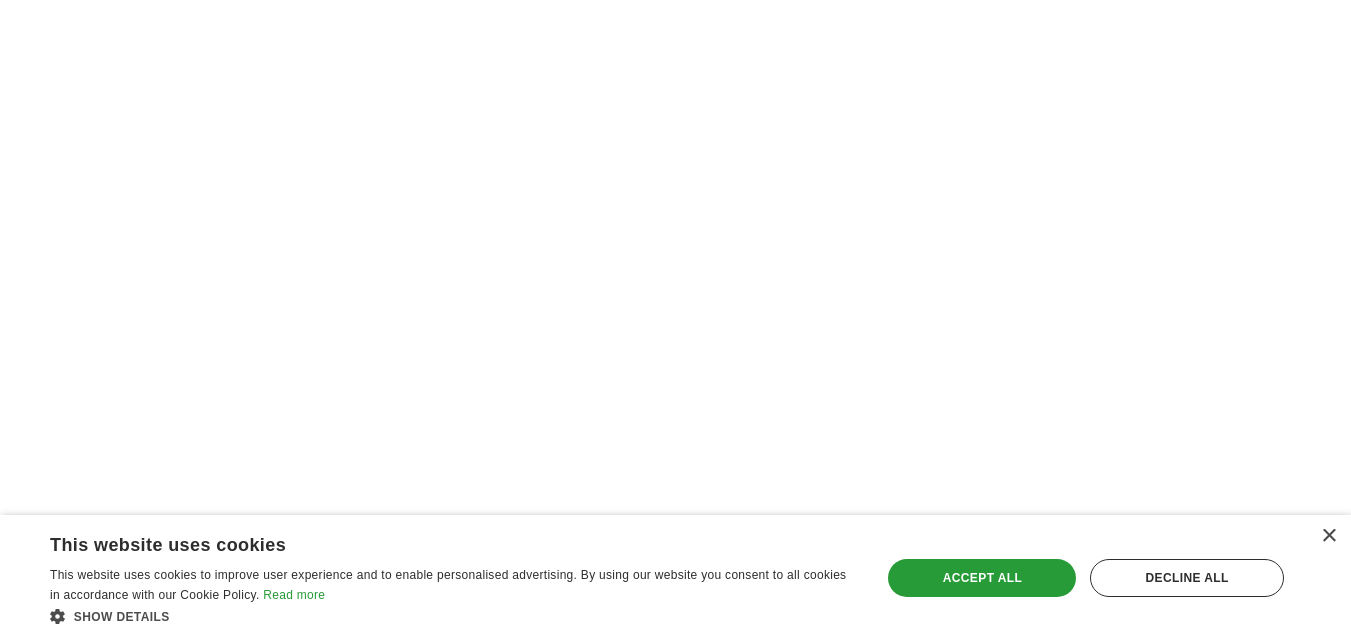 scroll, scrollTop: 3700, scrollLeft: 0, axis: vertical 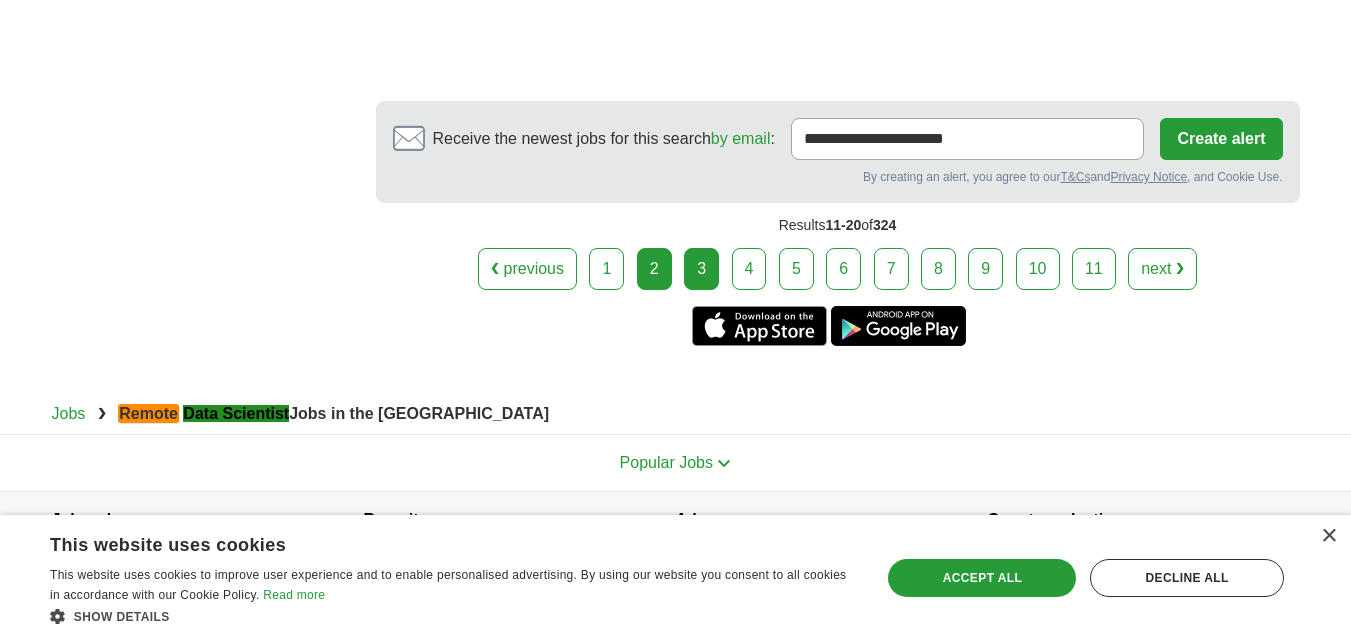 click on "3" at bounding box center [701, 269] 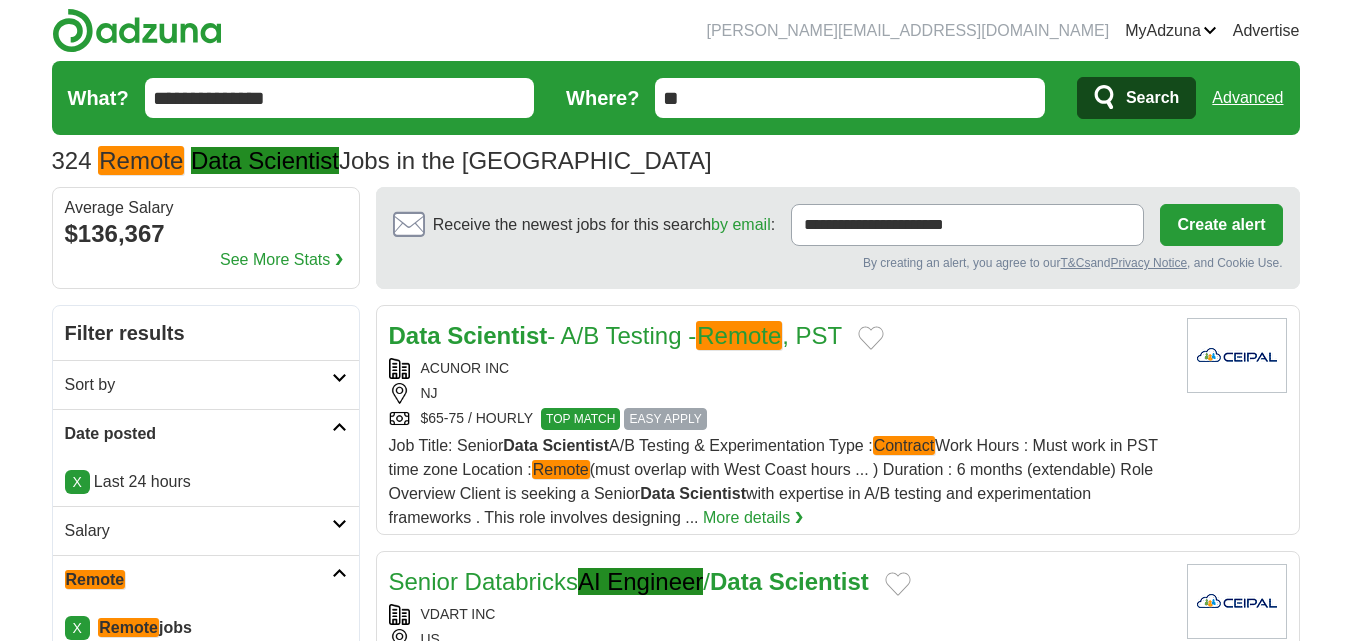 scroll, scrollTop: 0, scrollLeft: 0, axis: both 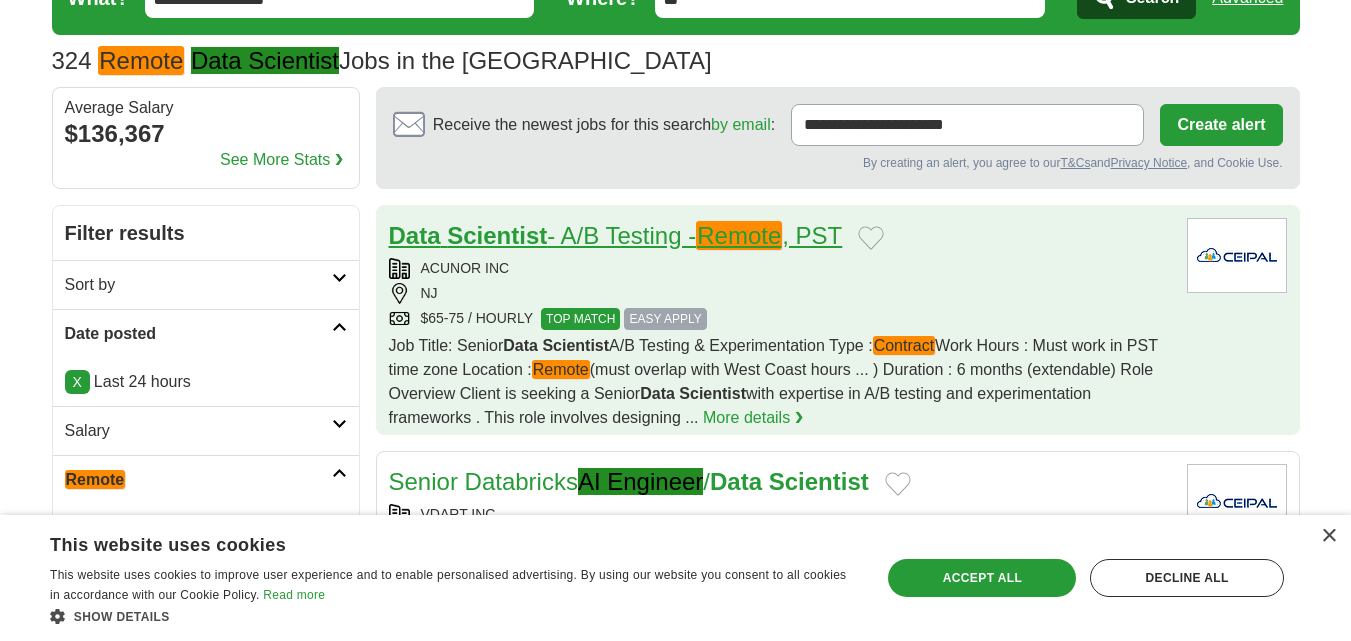 click on "Data   Scientist  - A/B Testing -  Remote , PST" at bounding box center [616, 235] 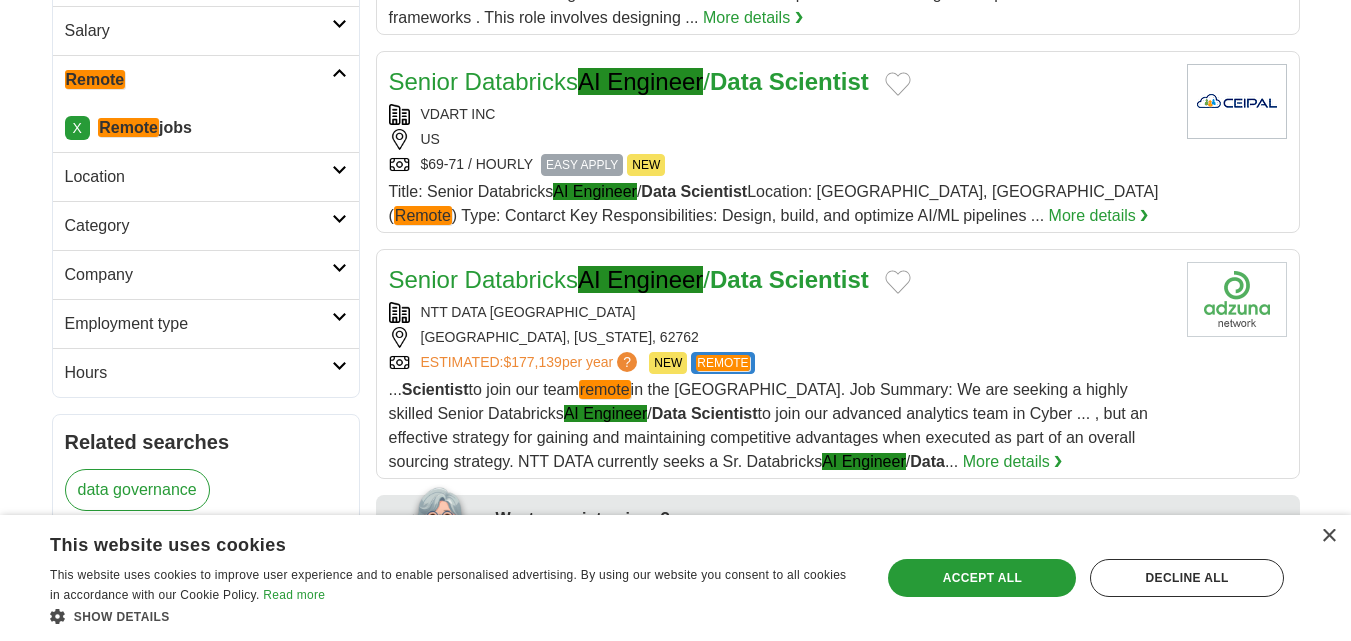 scroll, scrollTop: 600, scrollLeft: 0, axis: vertical 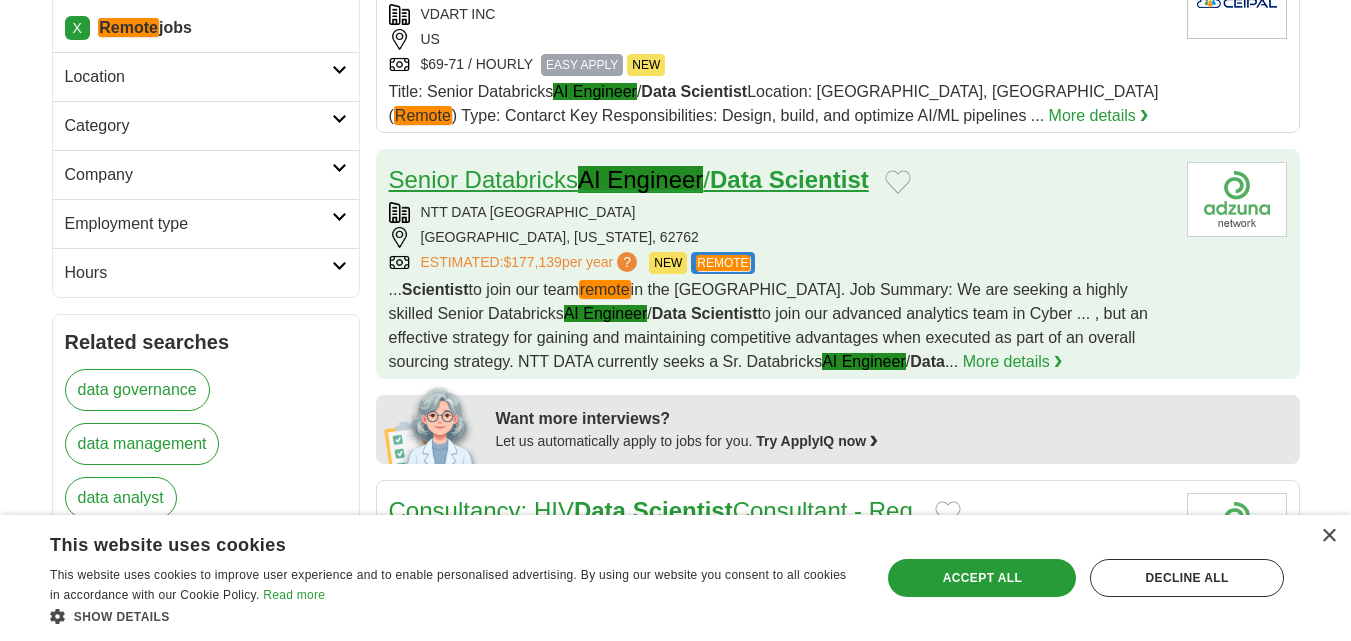 click on "Senior Databricks  AI Engineer / Data   Scientist" at bounding box center [629, 179] 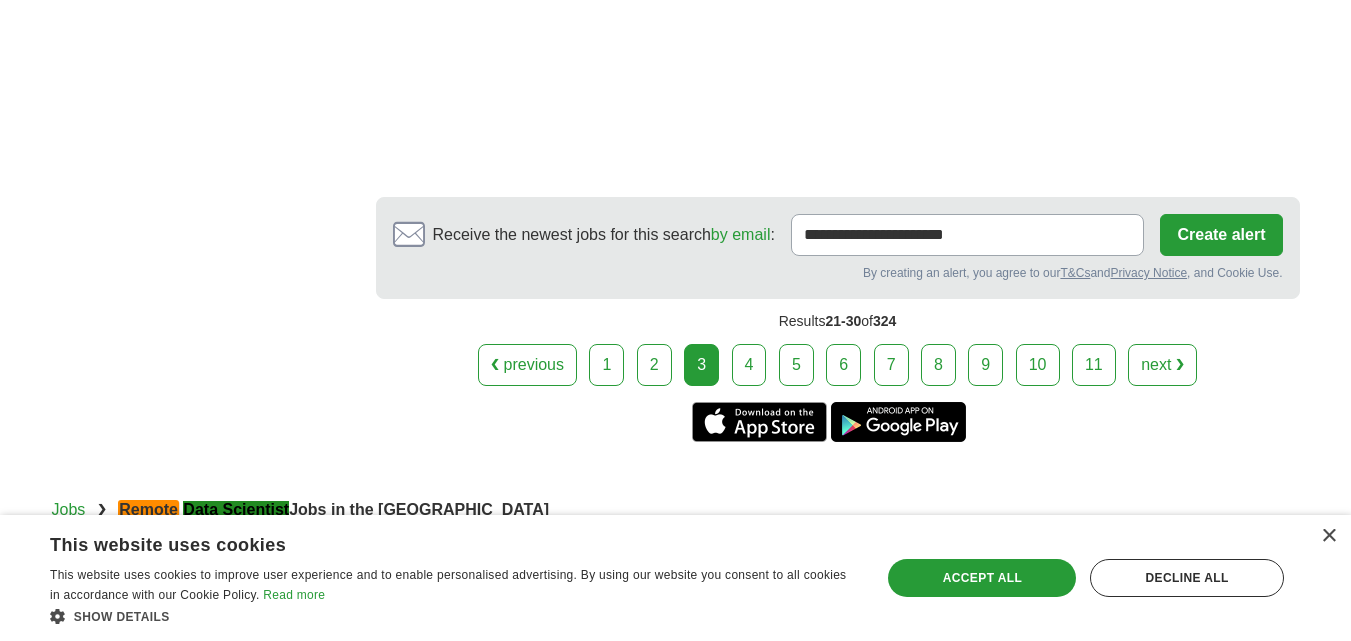 scroll, scrollTop: 3670, scrollLeft: 0, axis: vertical 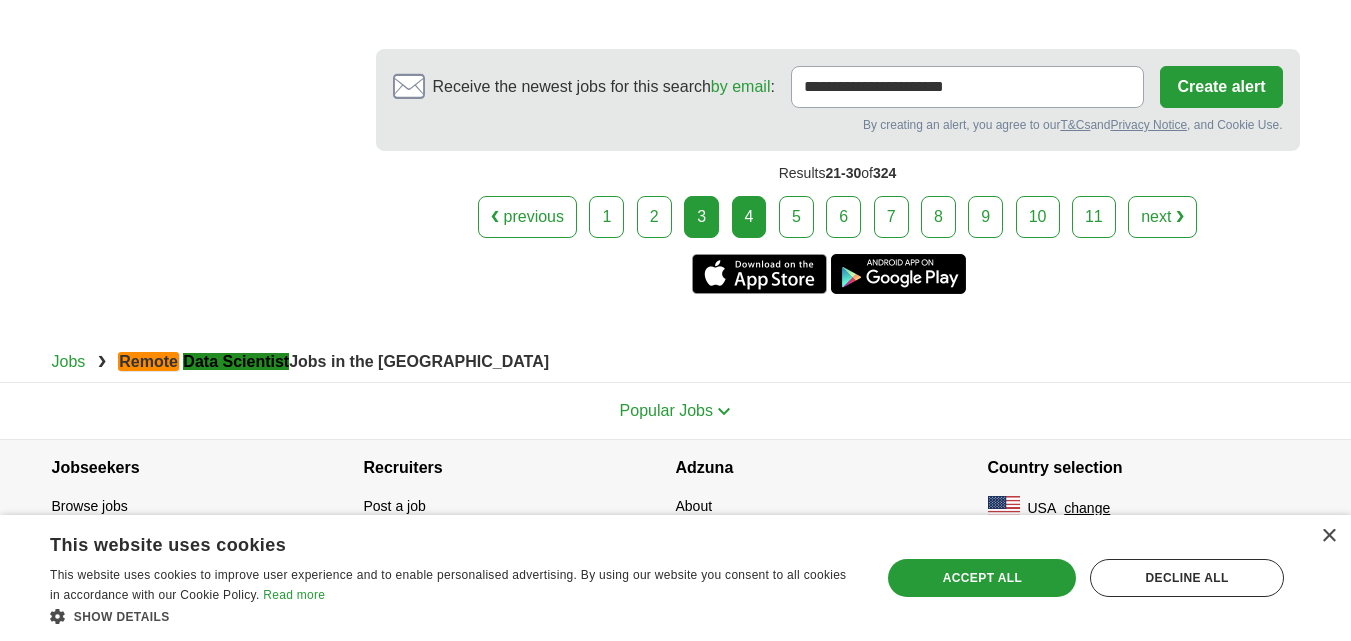 click on "4" at bounding box center [749, 217] 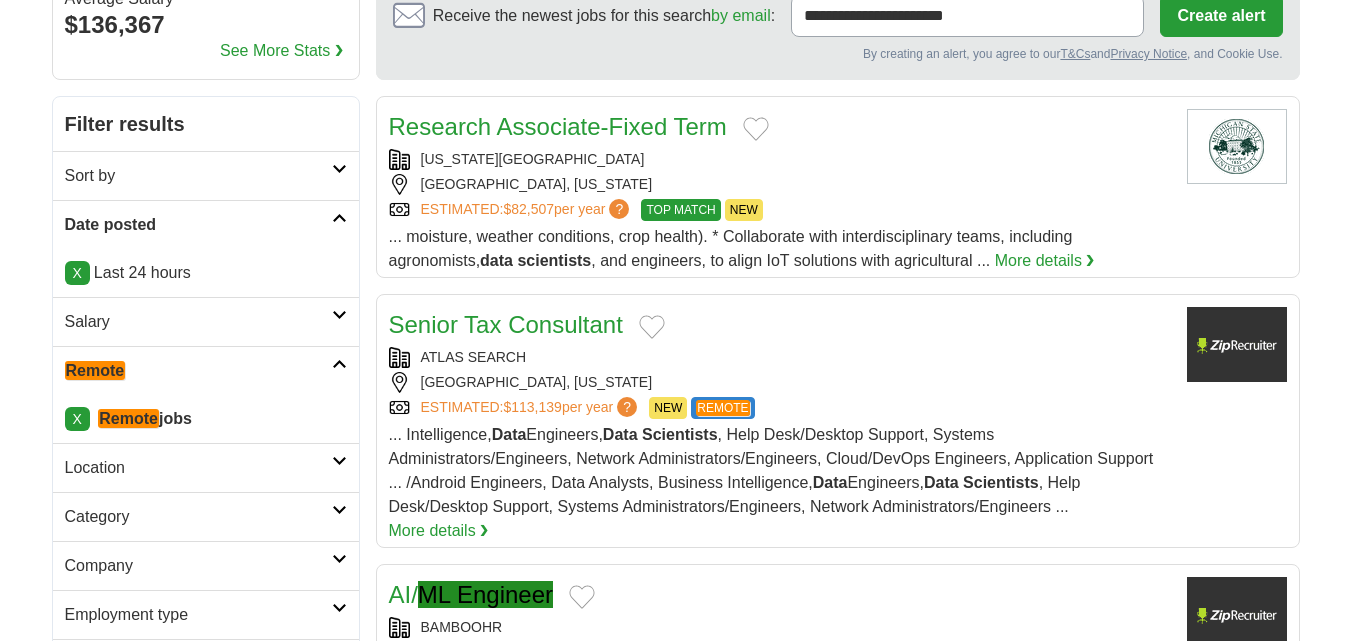 scroll, scrollTop: 0, scrollLeft: 0, axis: both 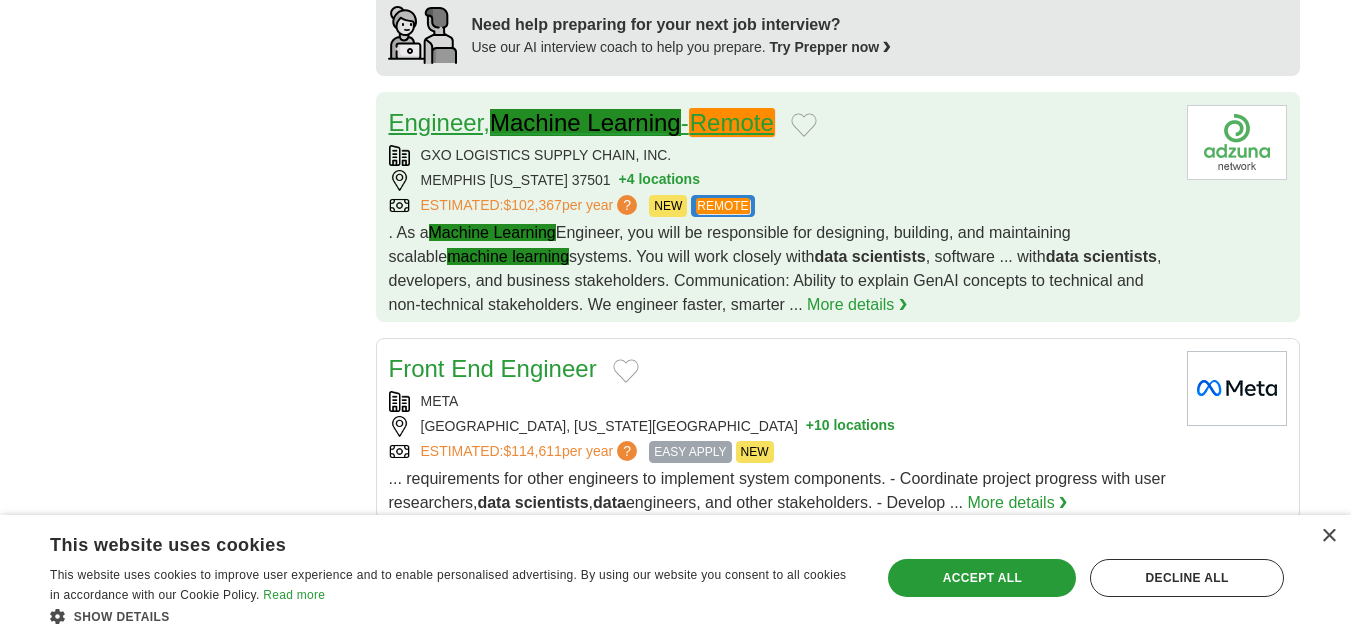 click on "Engineer,  Machine Learning  -  Remote" at bounding box center (582, 122) 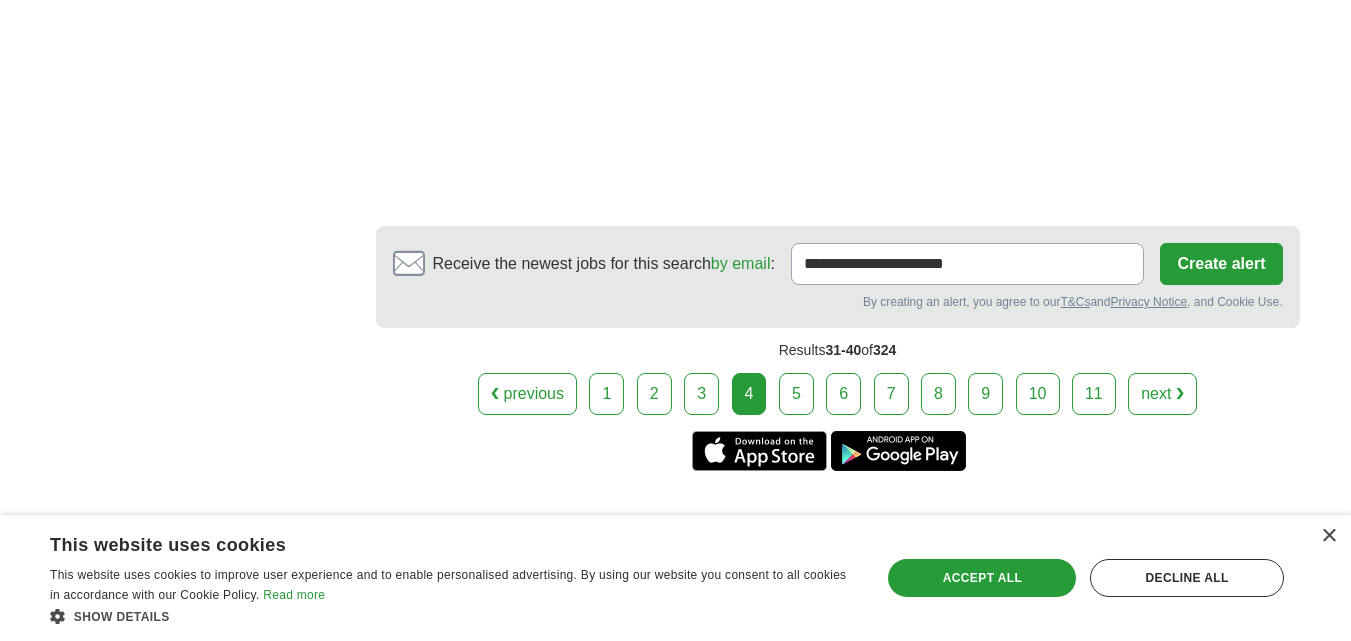 scroll, scrollTop: 3712, scrollLeft: 0, axis: vertical 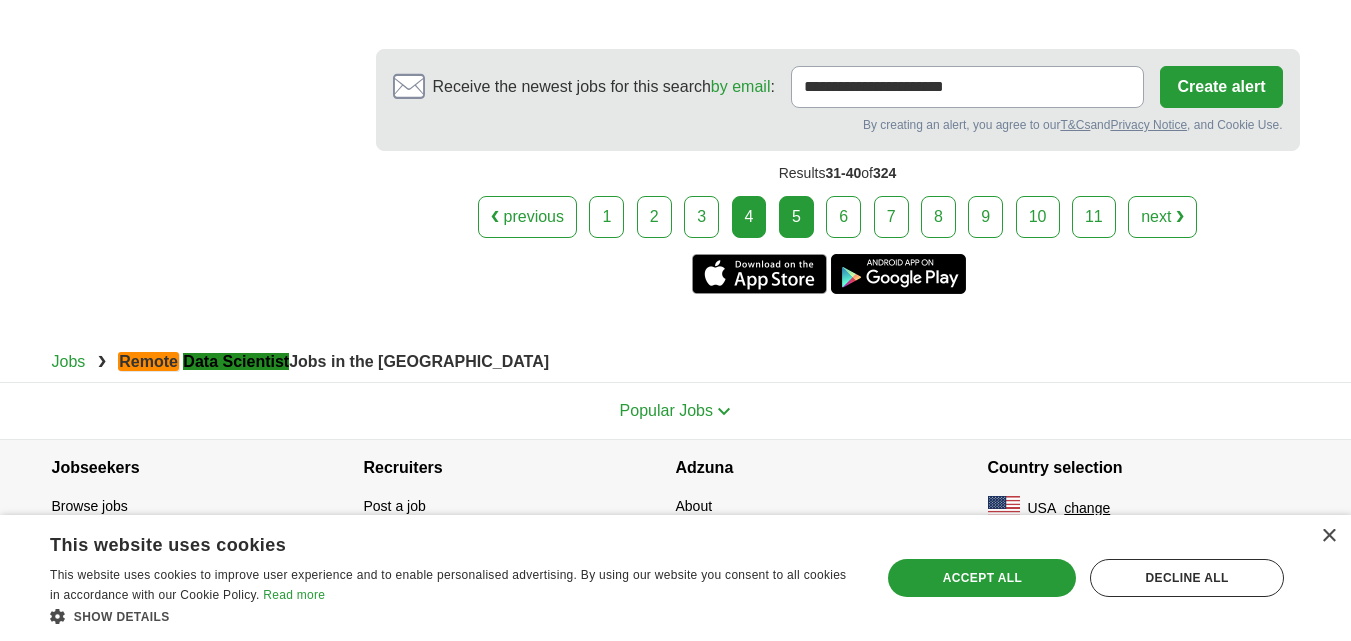 click on "5" at bounding box center [796, 217] 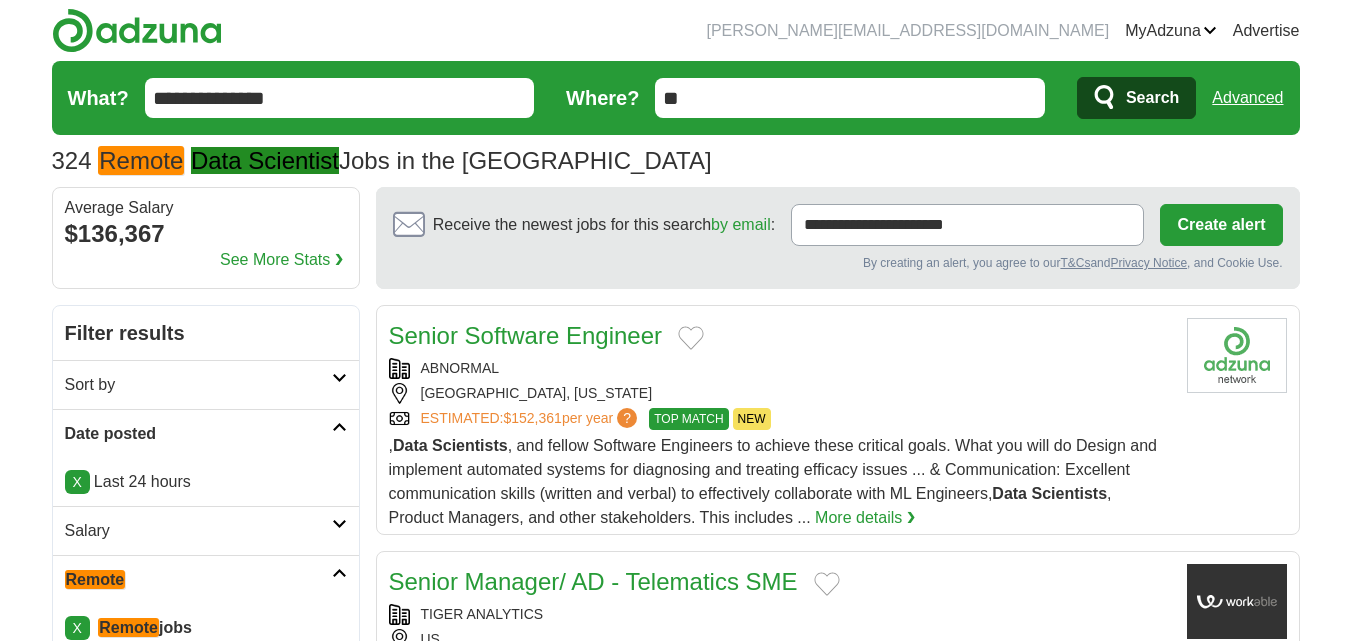 scroll, scrollTop: 0, scrollLeft: 0, axis: both 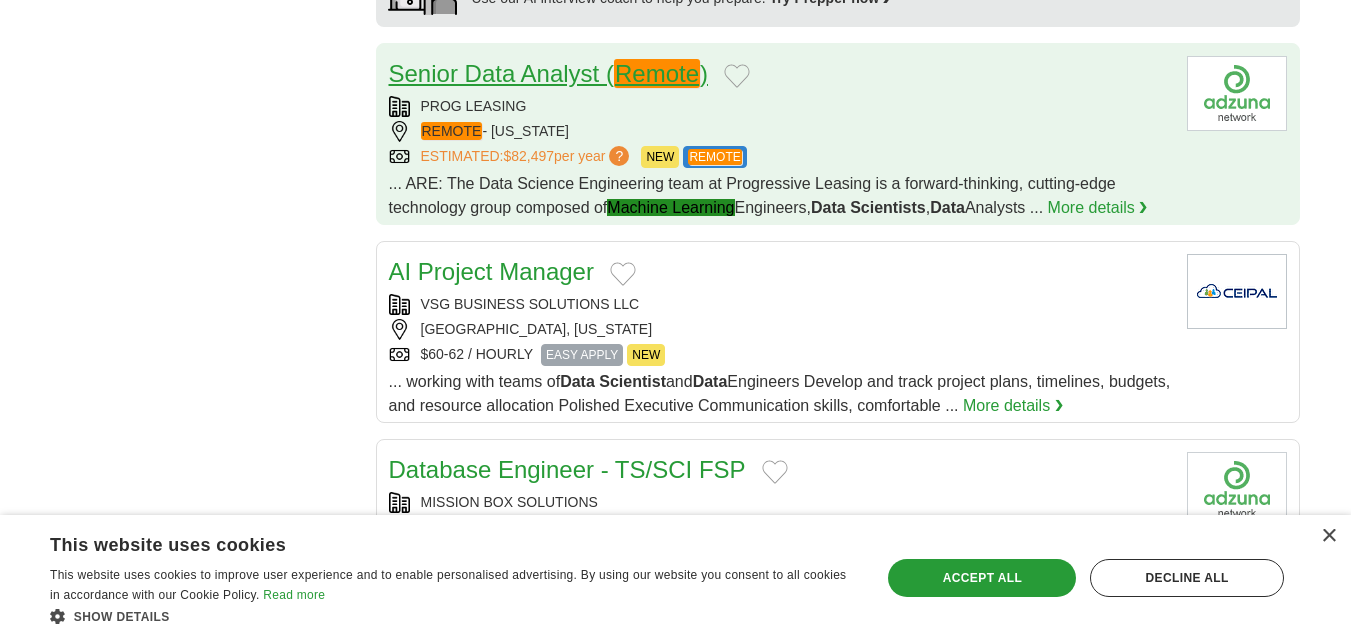 click on "Senior Data Analyst ( Remote )" at bounding box center (549, 73) 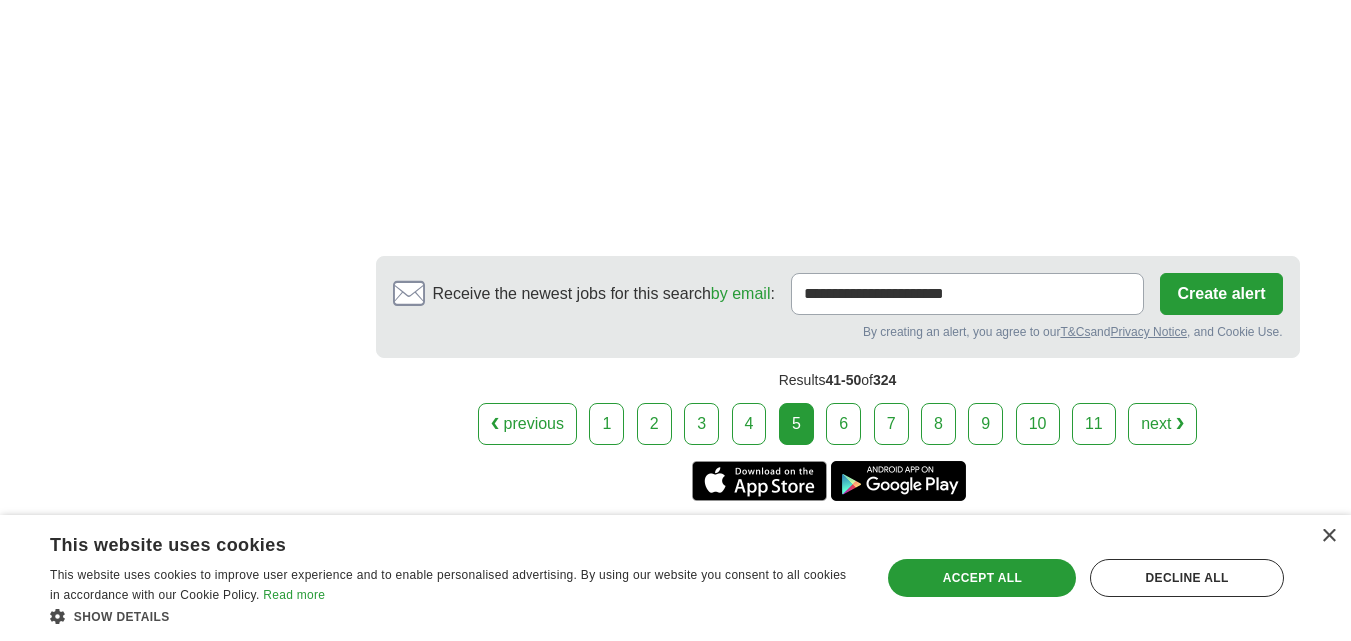 scroll, scrollTop: 3700, scrollLeft: 0, axis: vertical 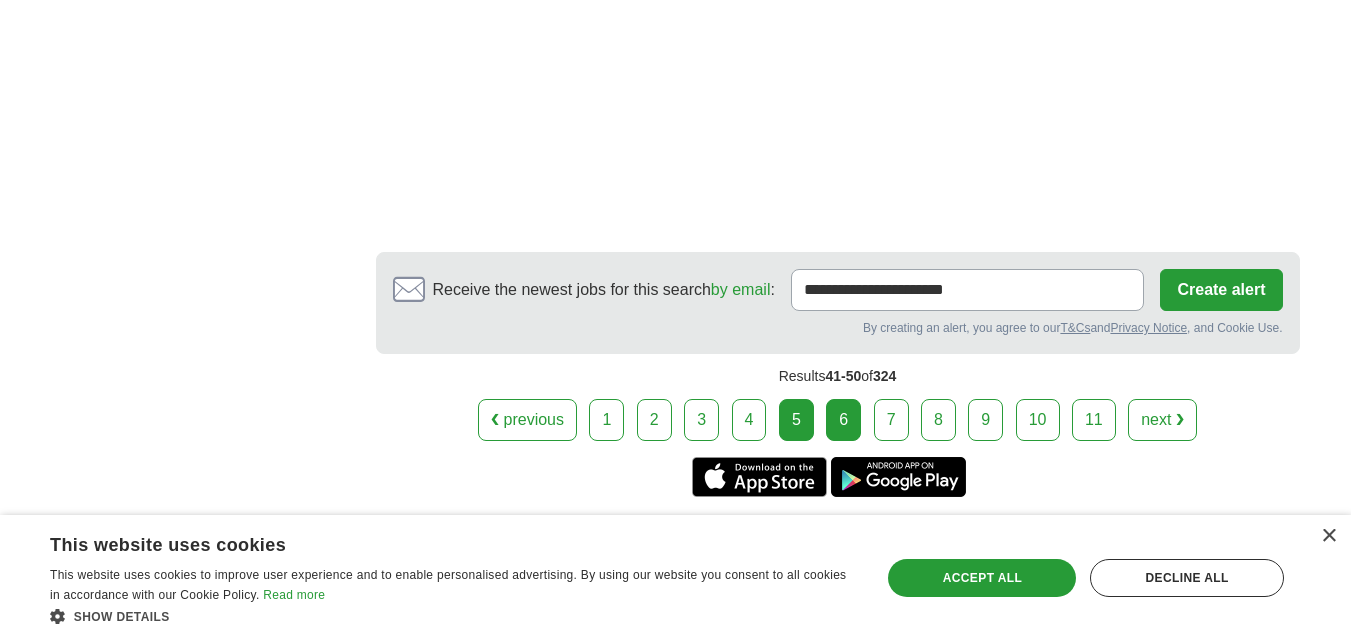 click on "6" at bounding box center [843, 420] 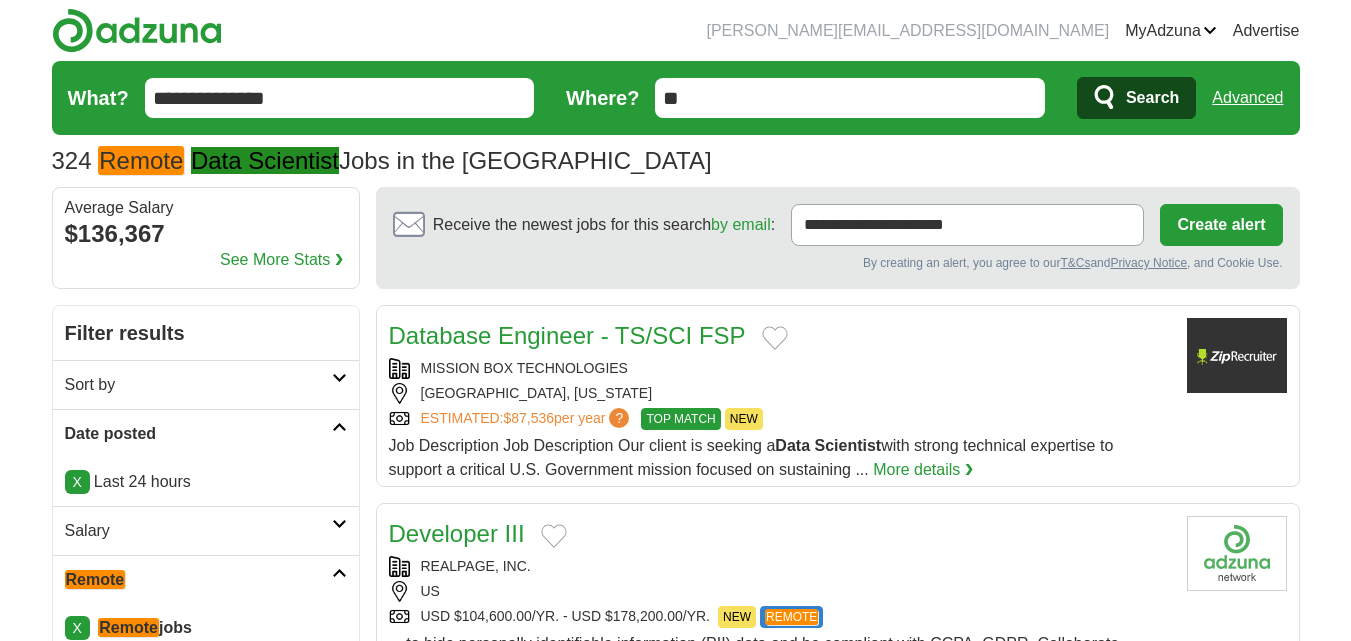 scroll, scrollTop: 0, scrollLeft: 0, axis: both 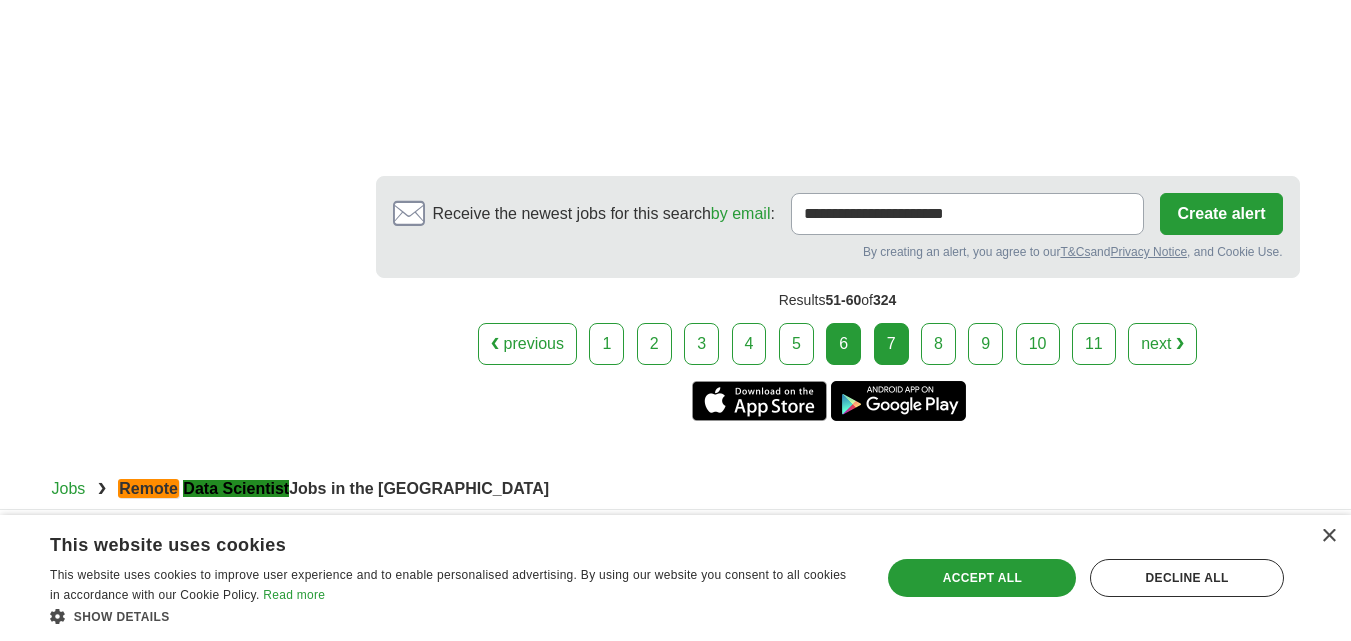 click on "7" at bounding box center (891, 344) 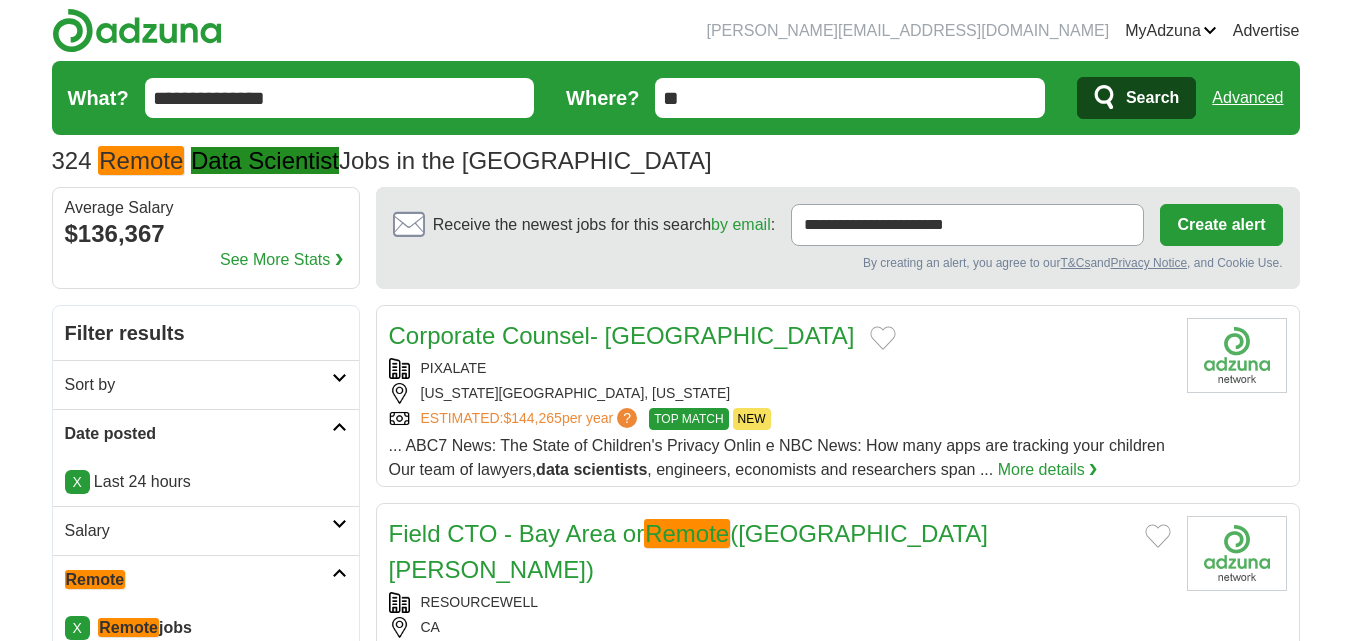 scroll, scrollTop: 0, scrollLeft: 0, axis: both 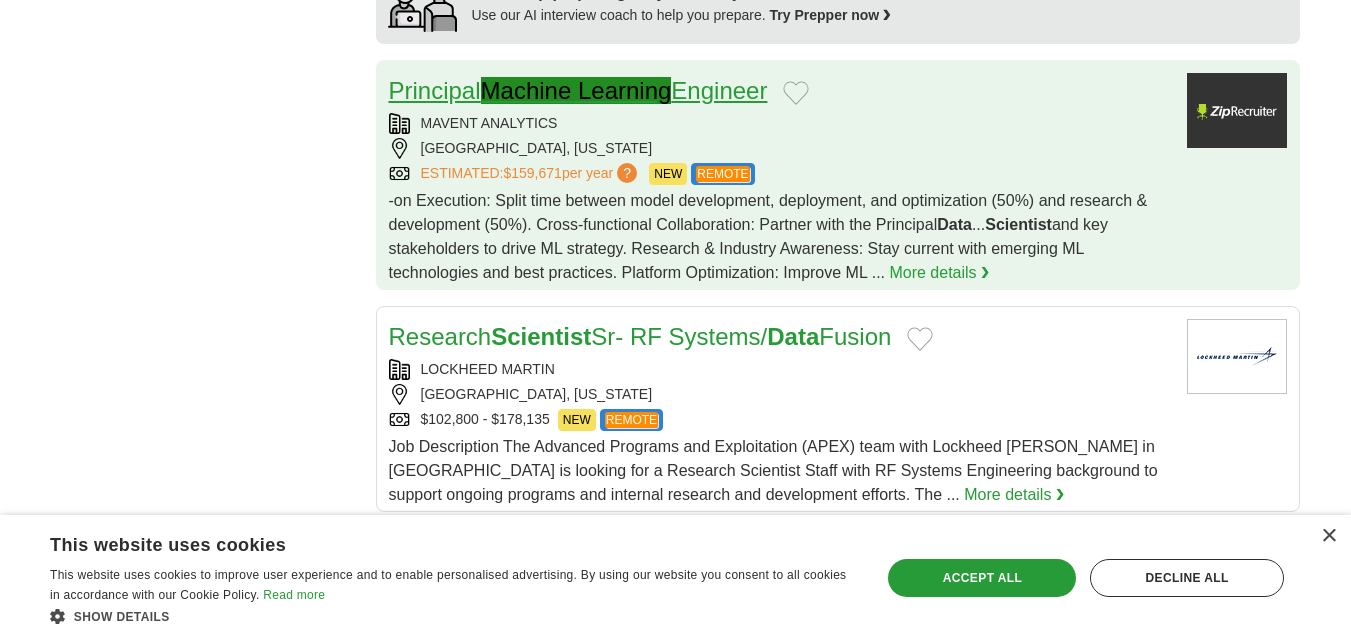 click on "Principal  Machine Learning  Engineer" at bounding box center [578, 90] 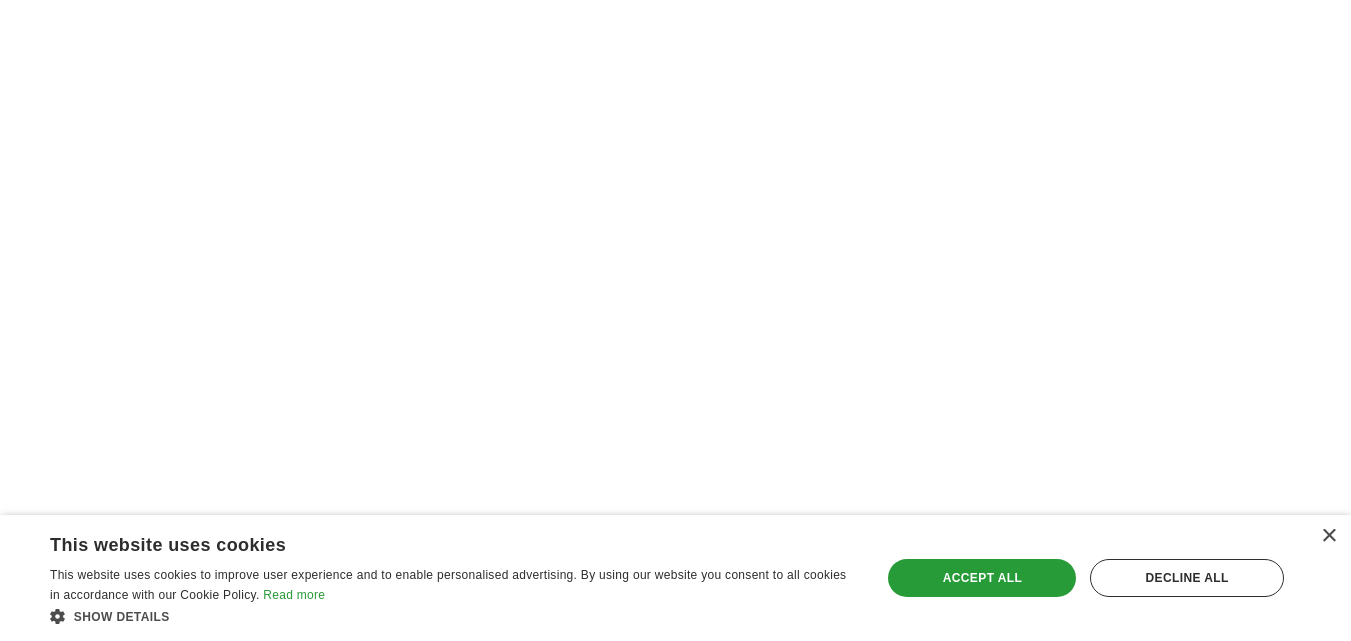 scroll, scrollTop: 3400, scrollLeft: 0, axis: vertical 